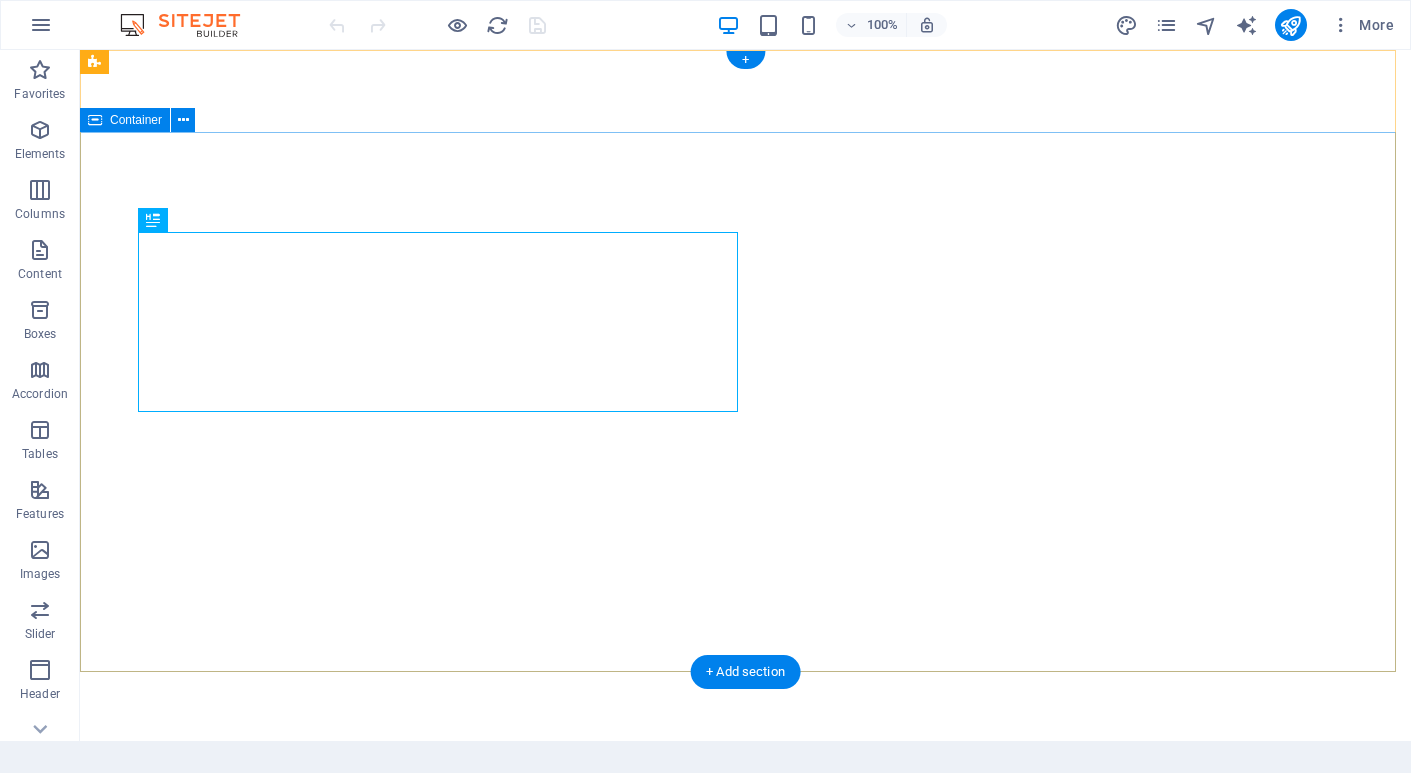 scroll, scrollTop: 0, scrollLeft: 0, axis: both 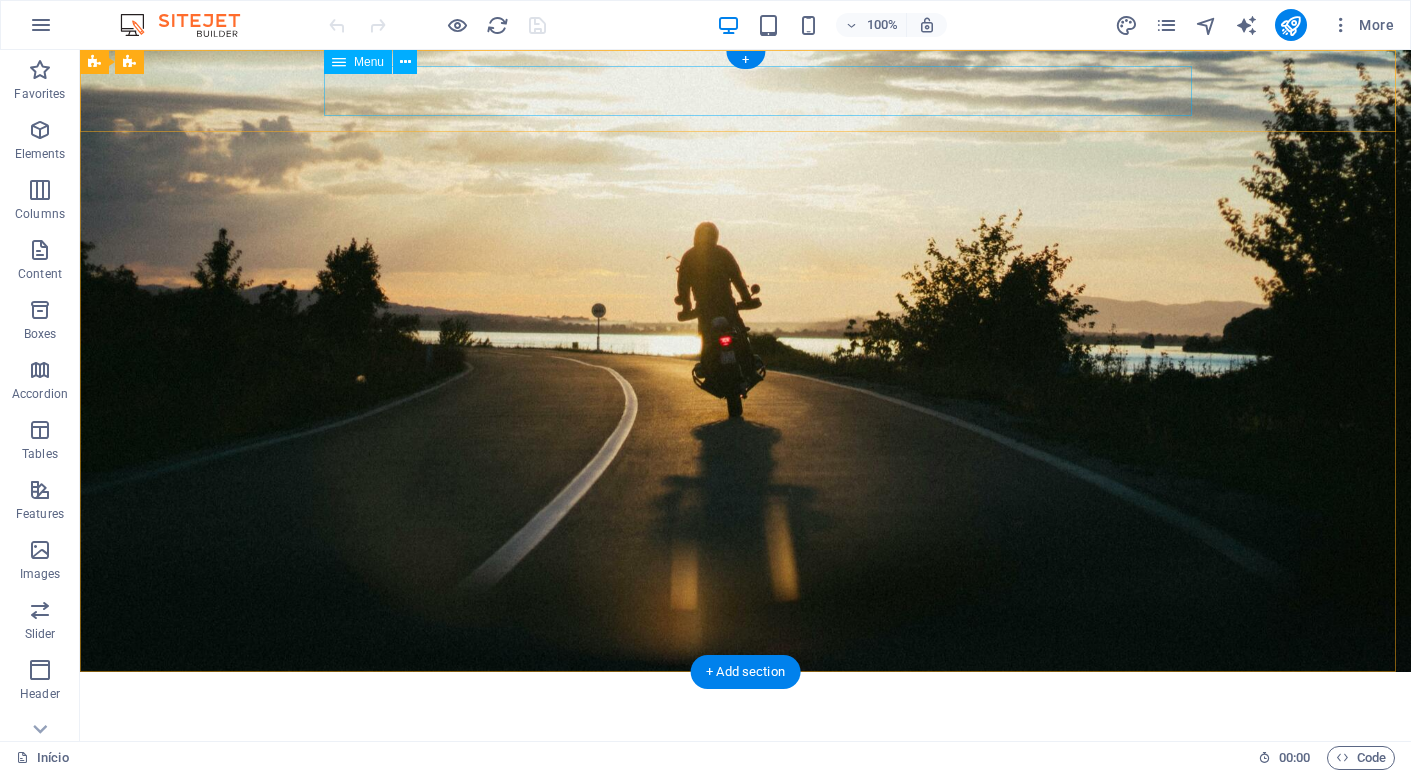 click on "Início Agenda Galeria Contactos" at bounding box center [746, 738] 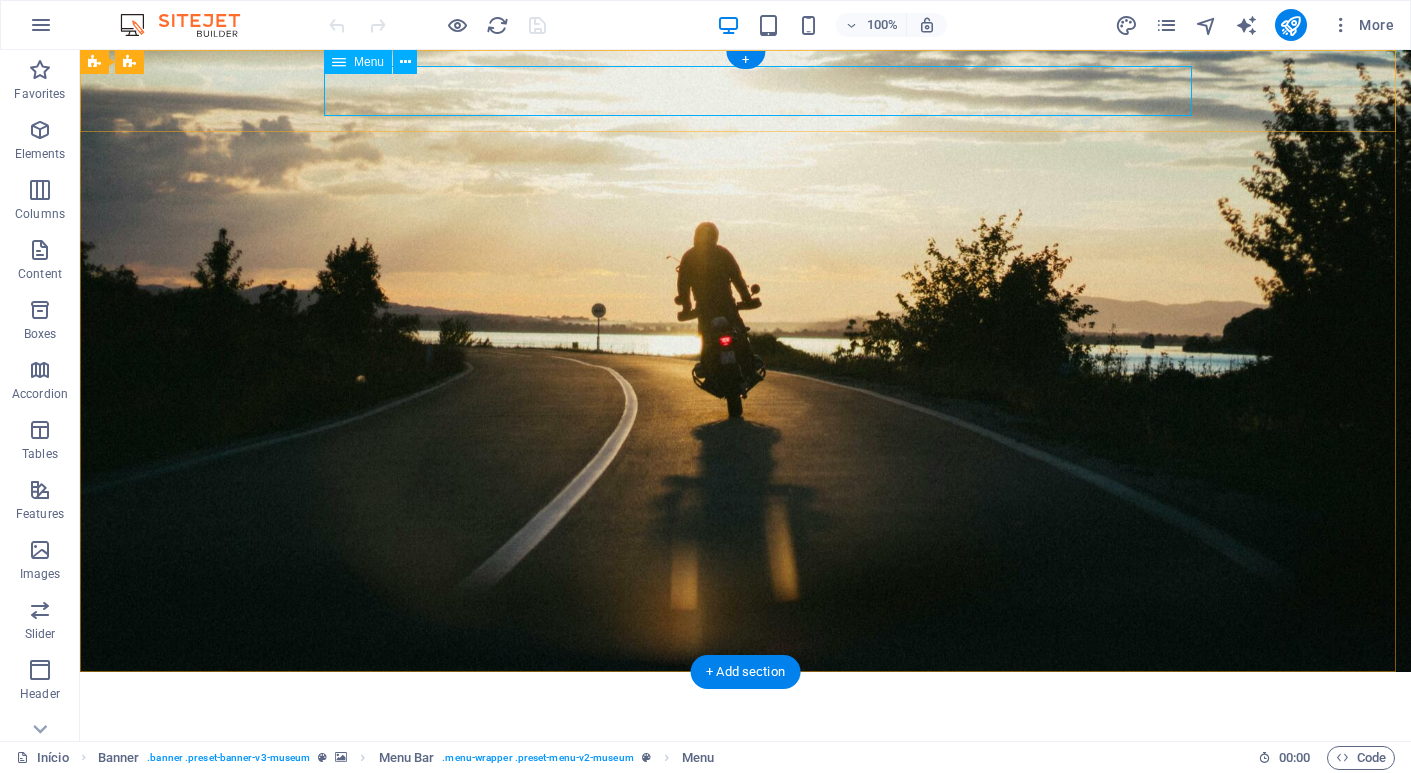 click on "Início Agenda Galeria Contactos" at bounding box center (746, 738) 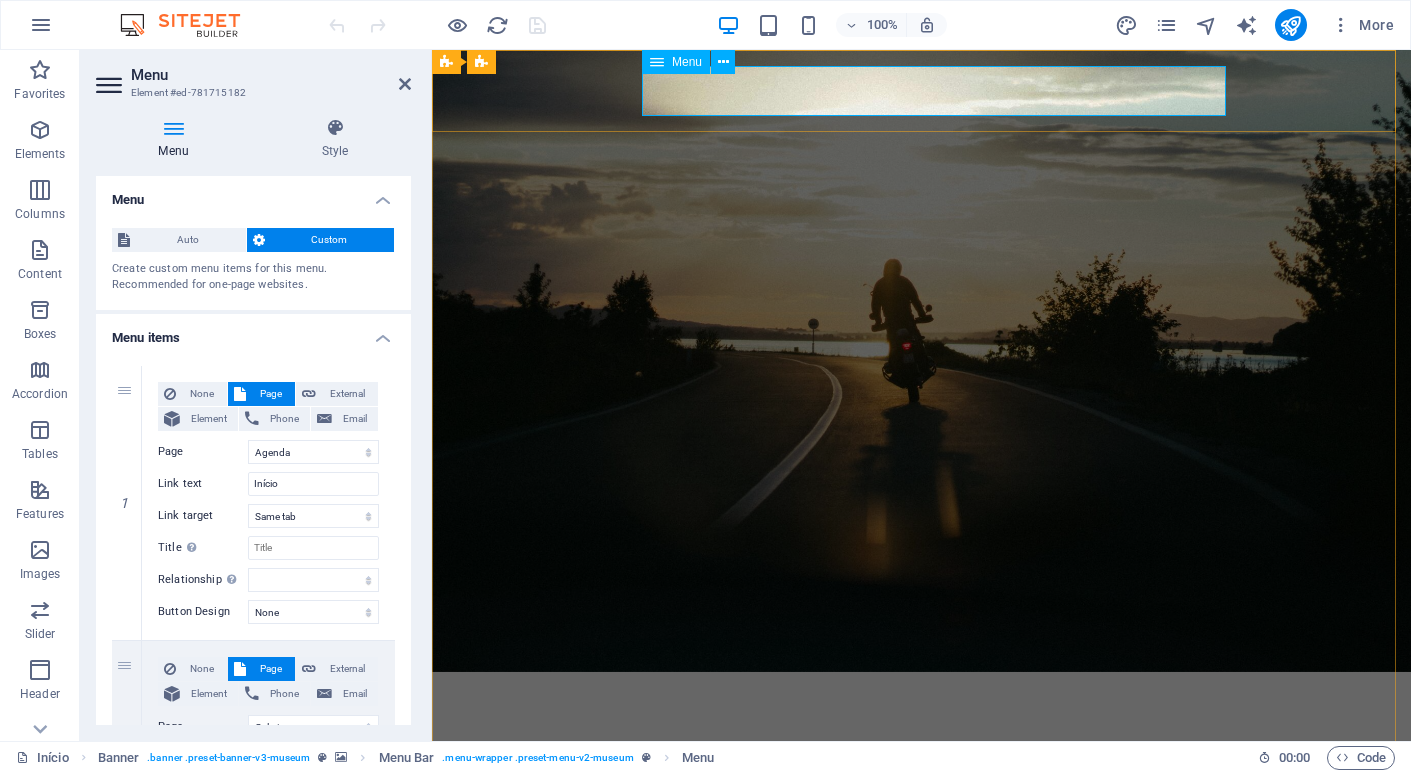 click on "Início Agenda Galeria Contactos" at bounding box center [921, 738] 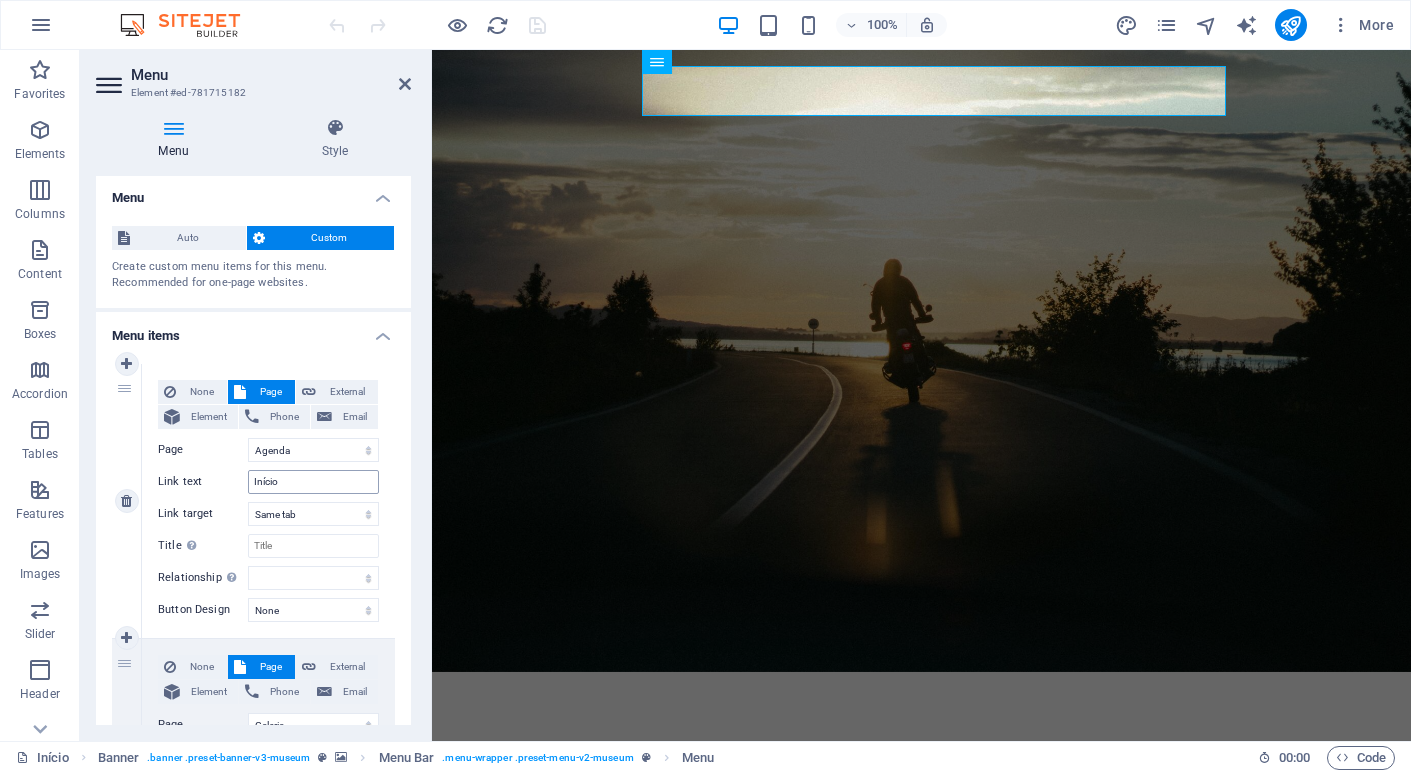 scroll, scrollTop: 0, scrollLeft: 0, axis: both 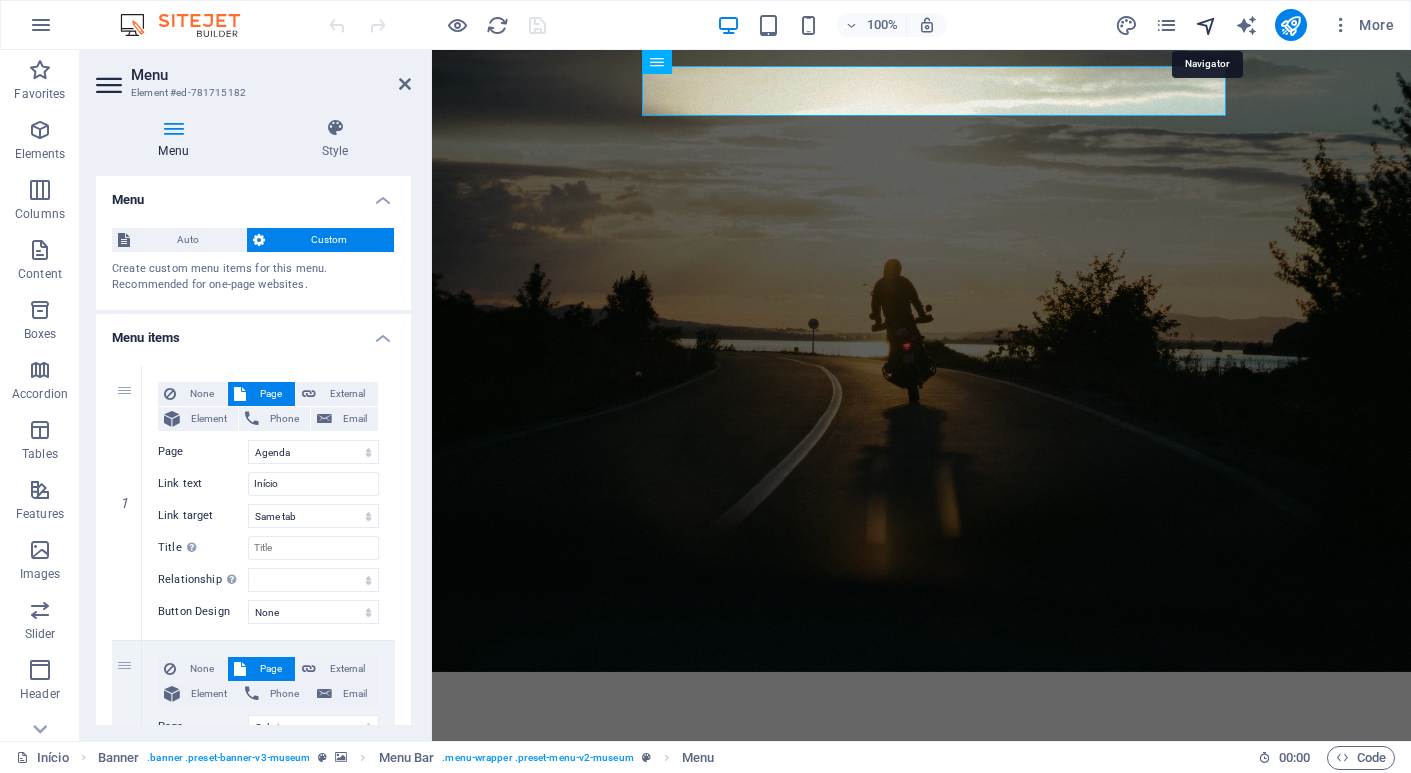click at bounding box center (1206, 25) 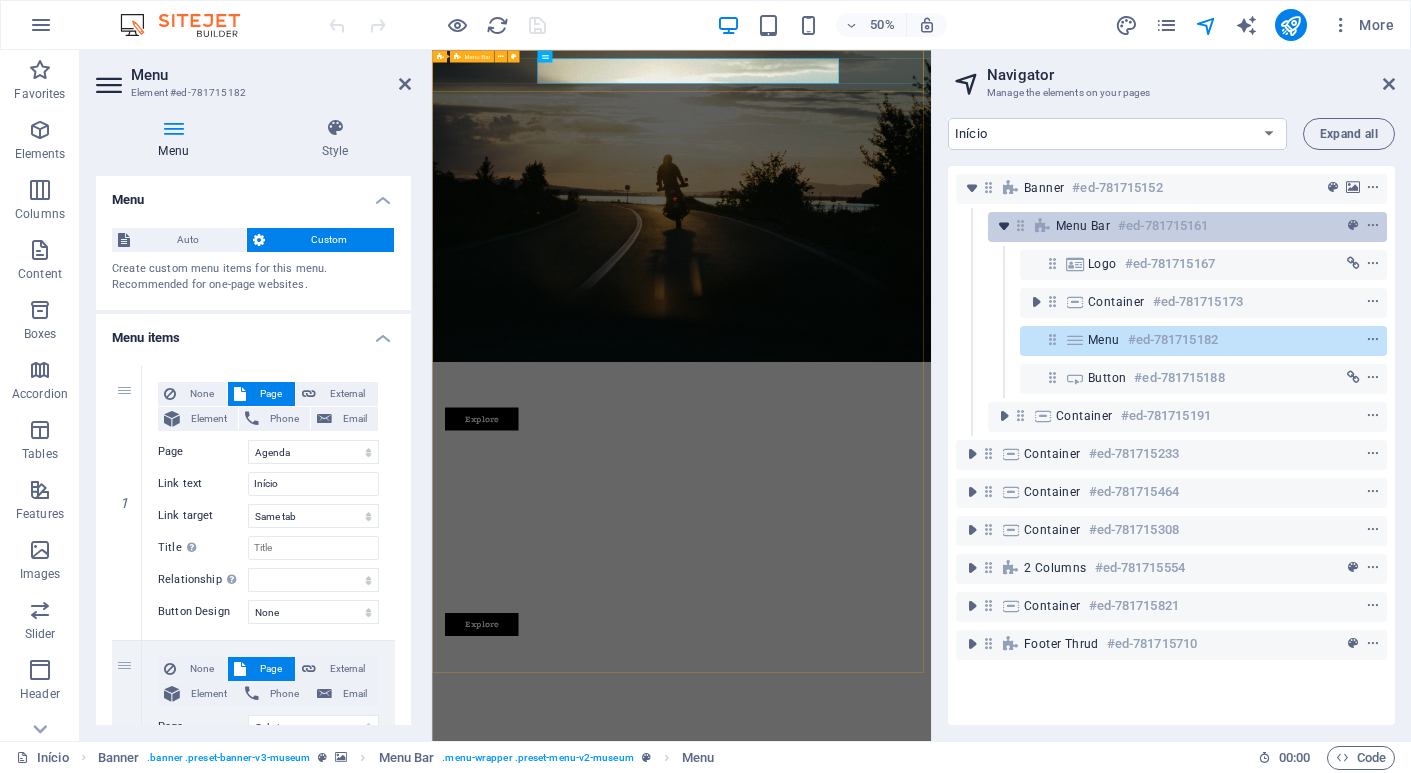 click at bounding box center (1004, 226) 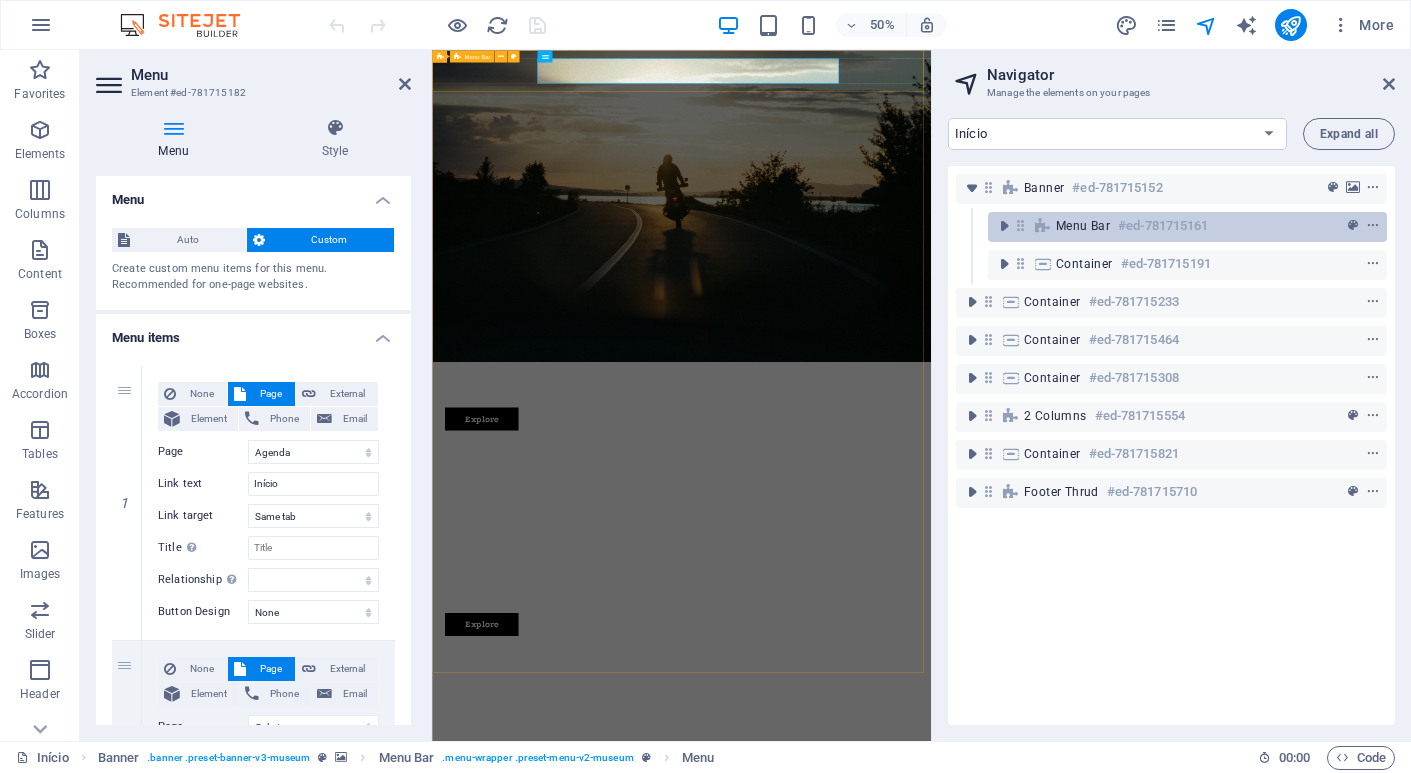 click at bounding box center (1020, 225) 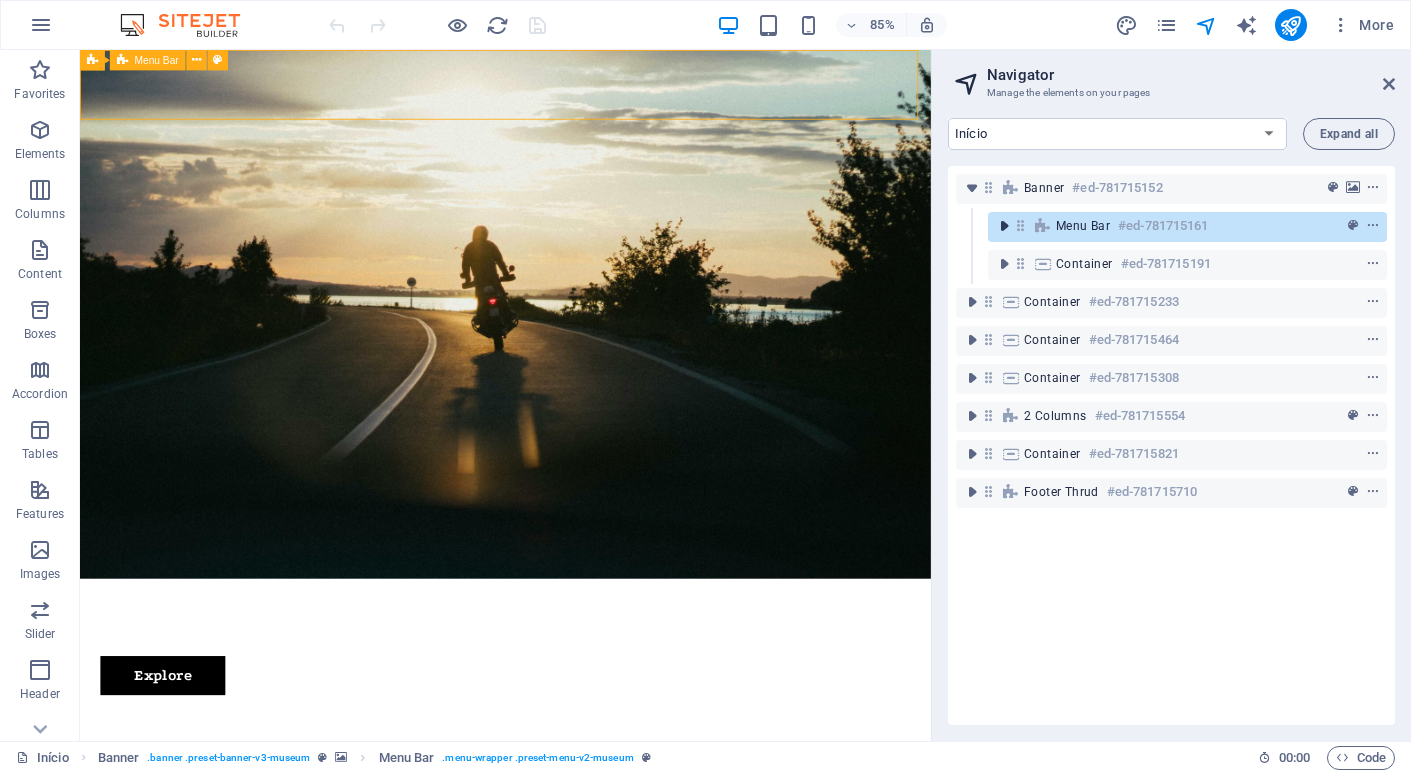 click at bounding box center (1004, 226) 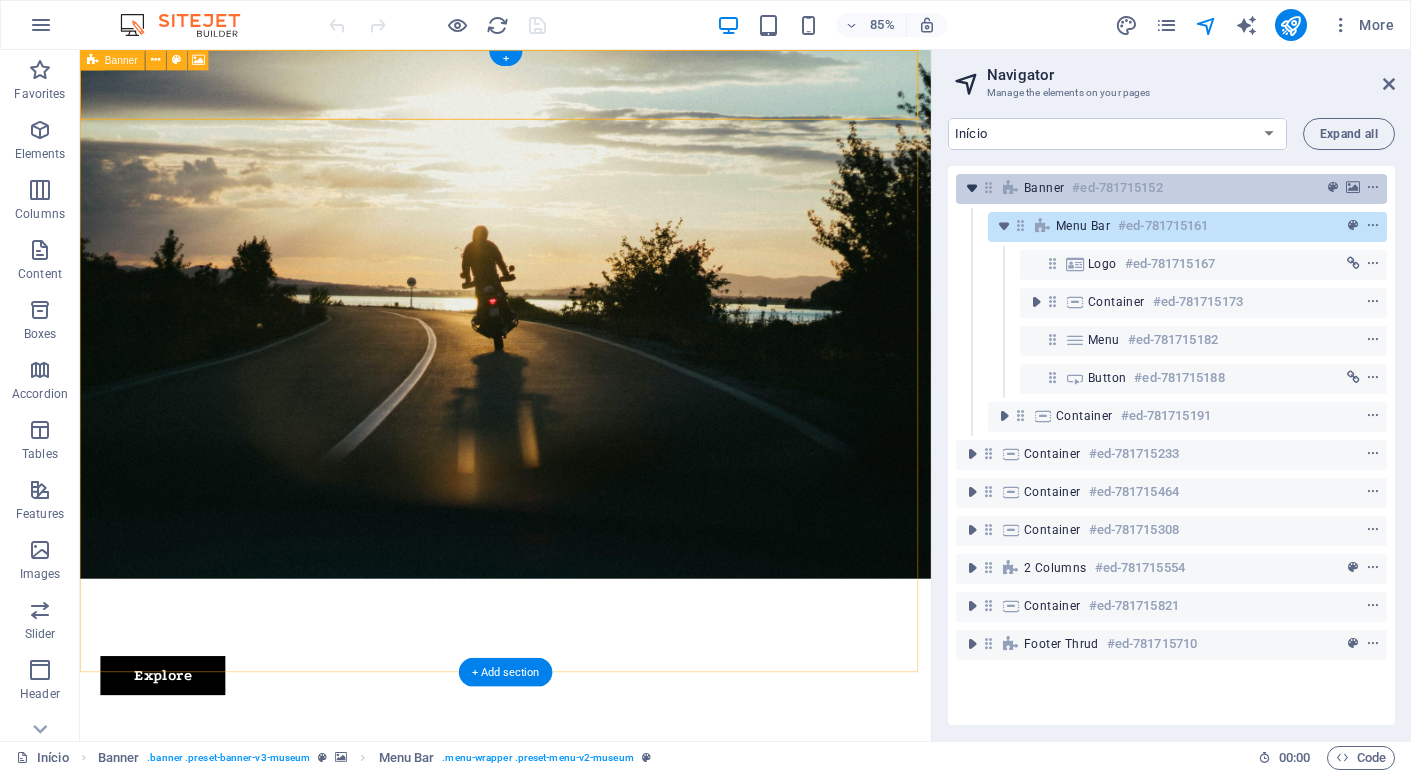 click at bounding box center (972, 188) 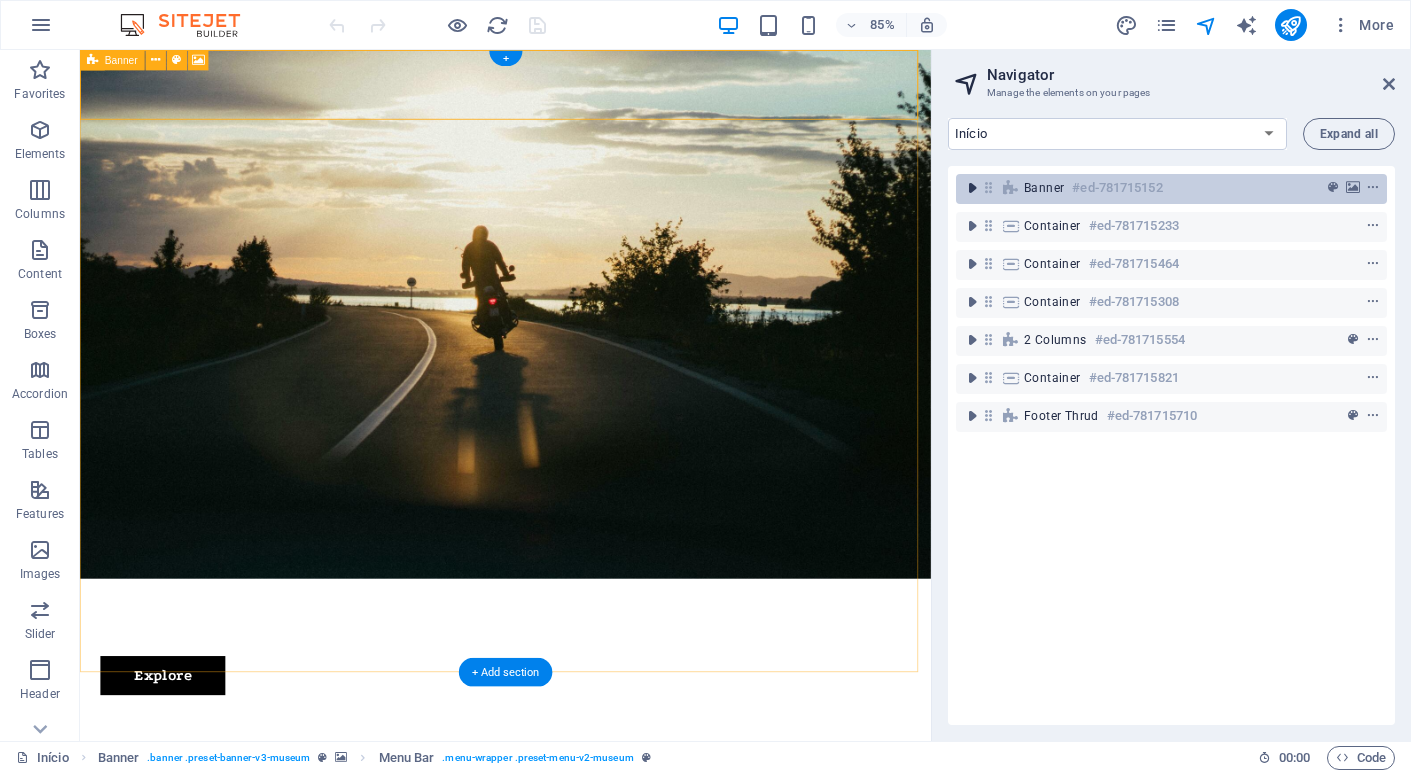 click at bounding box center (972, 188) 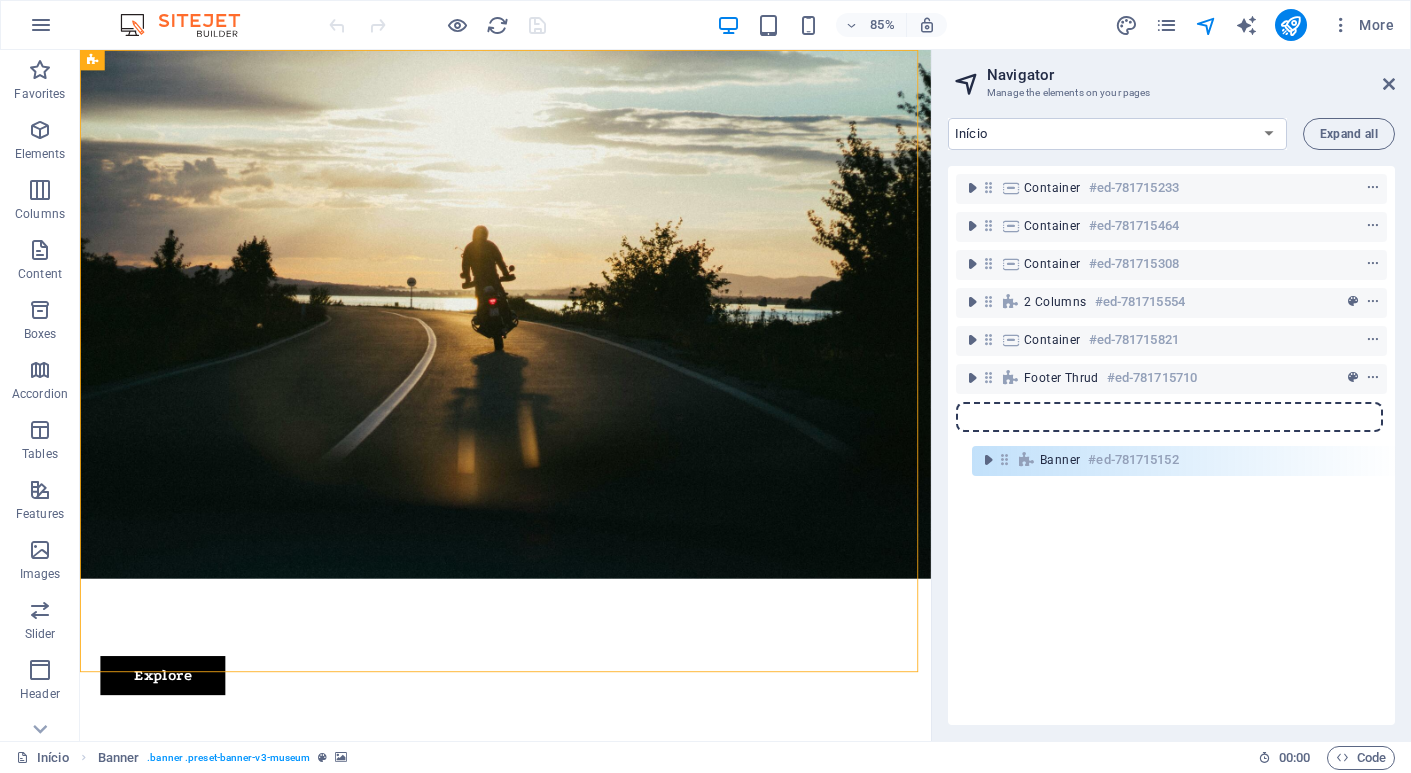 drag, startPoint x: 990, startPoint y: 192, endPoint x: 1009, endPoint y: 473, distance: 281.6416 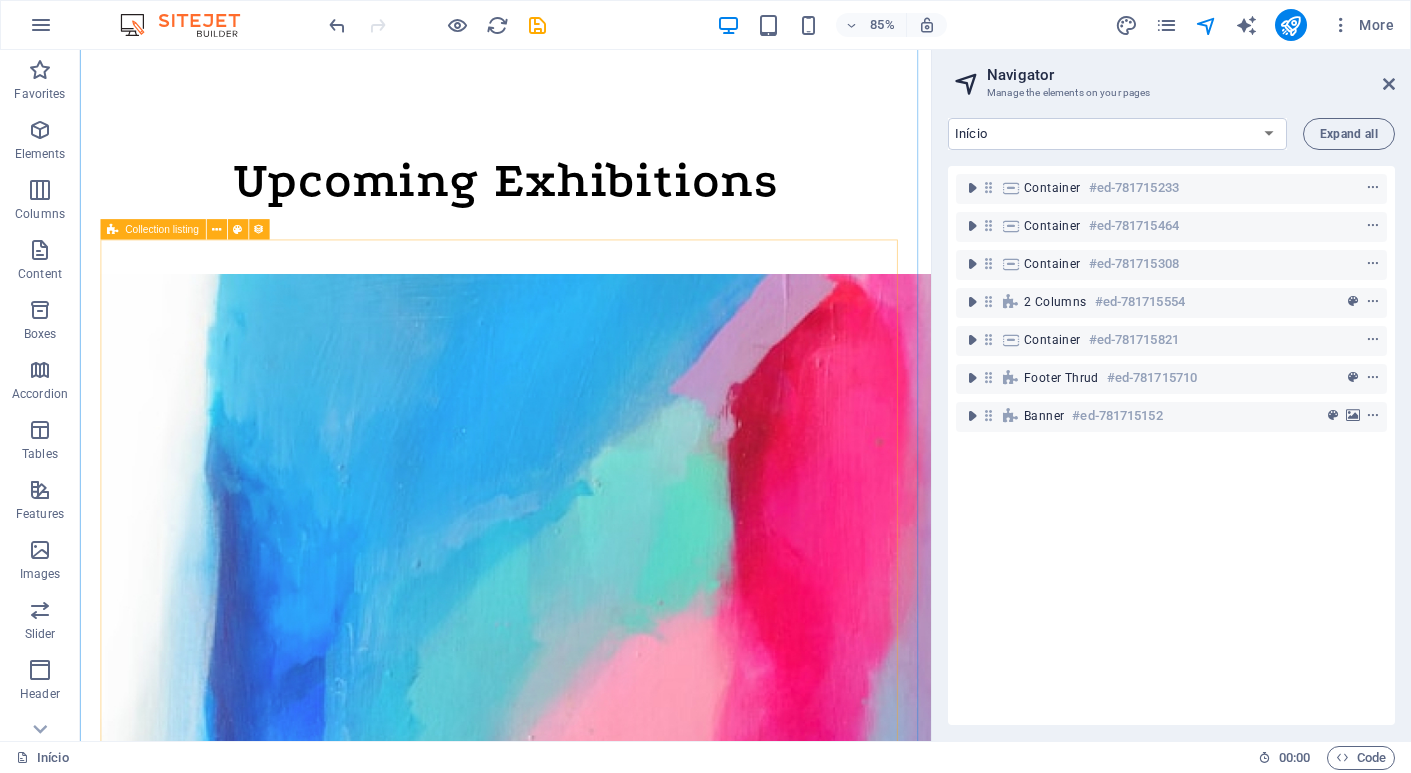 scroll, scrollTop: 0, scrollLeft: 0, axis: both 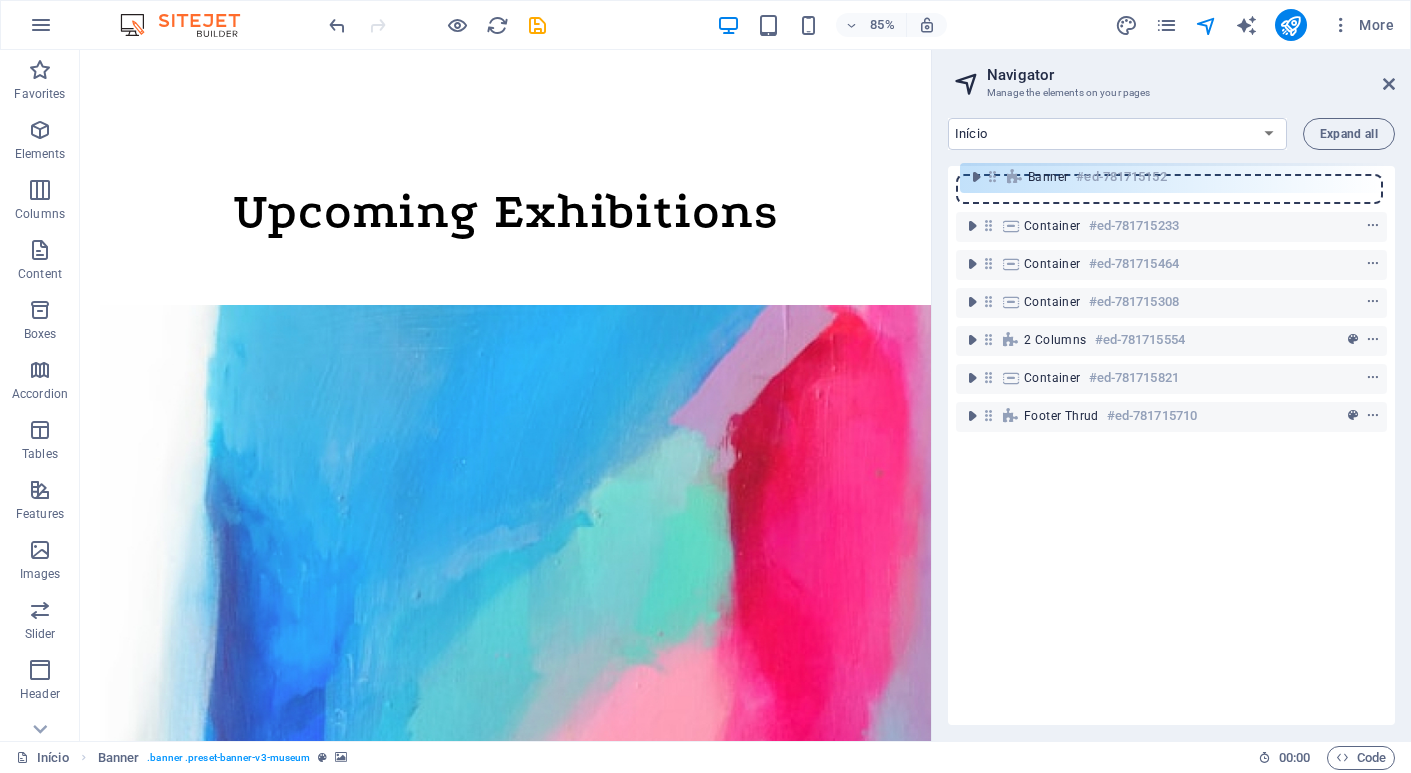 drag, startPoint x: 993, startPoint y: 418, endPoint x: 995, endPoint y: 177, distance: 241.0083 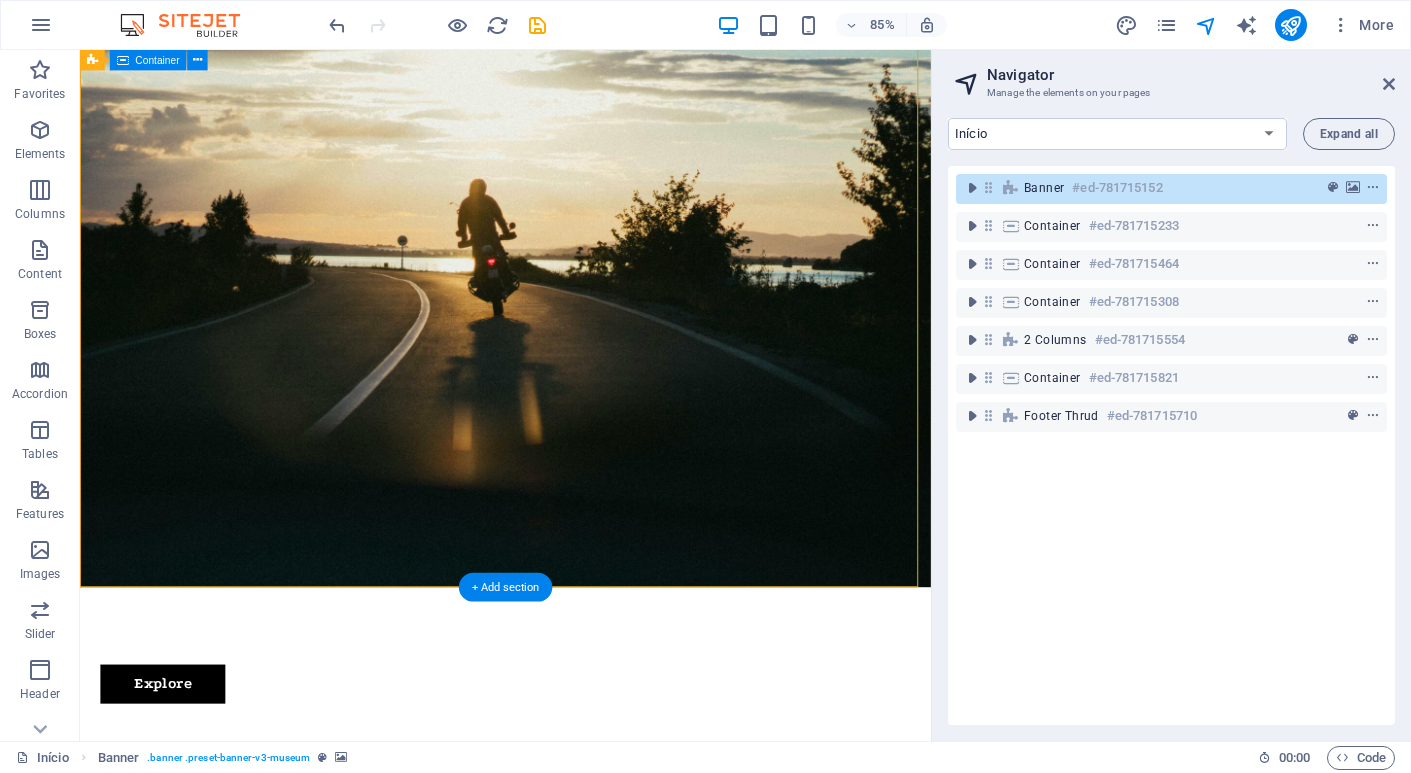 scroll, scrollTop: 0, scrollLeft: 0, axis: both 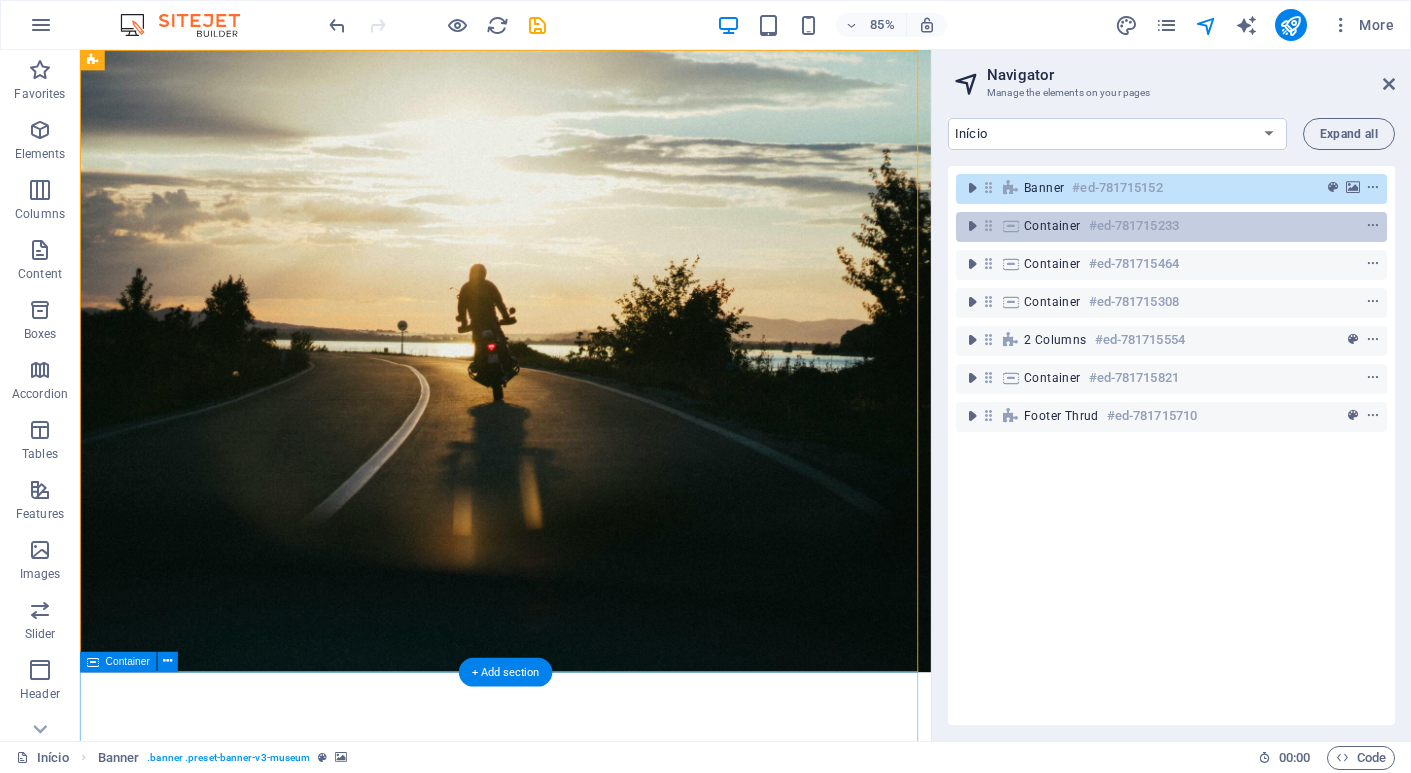click on "Container" at bounding box center (1052, 226) 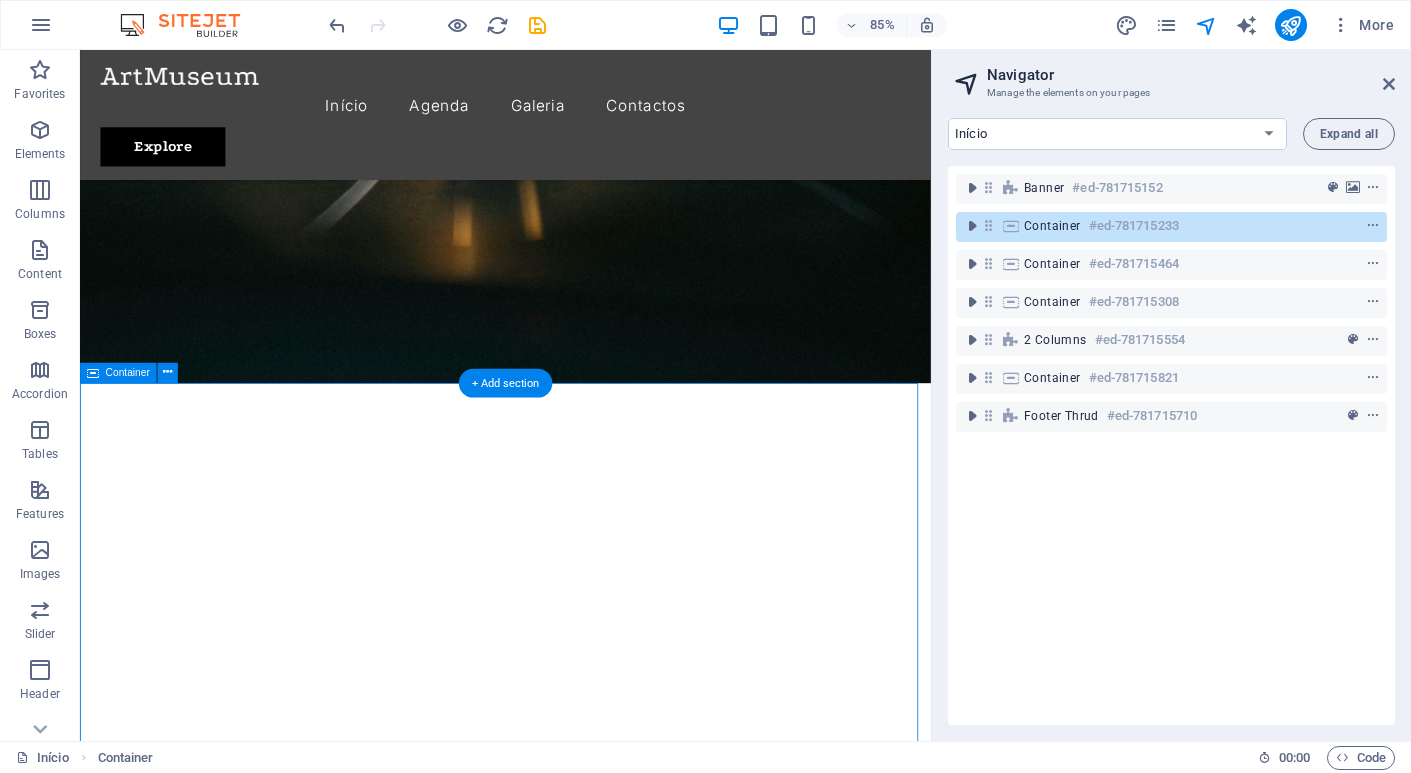 scroll, scrollTop: 0, scrollLeft: 0, axis: both 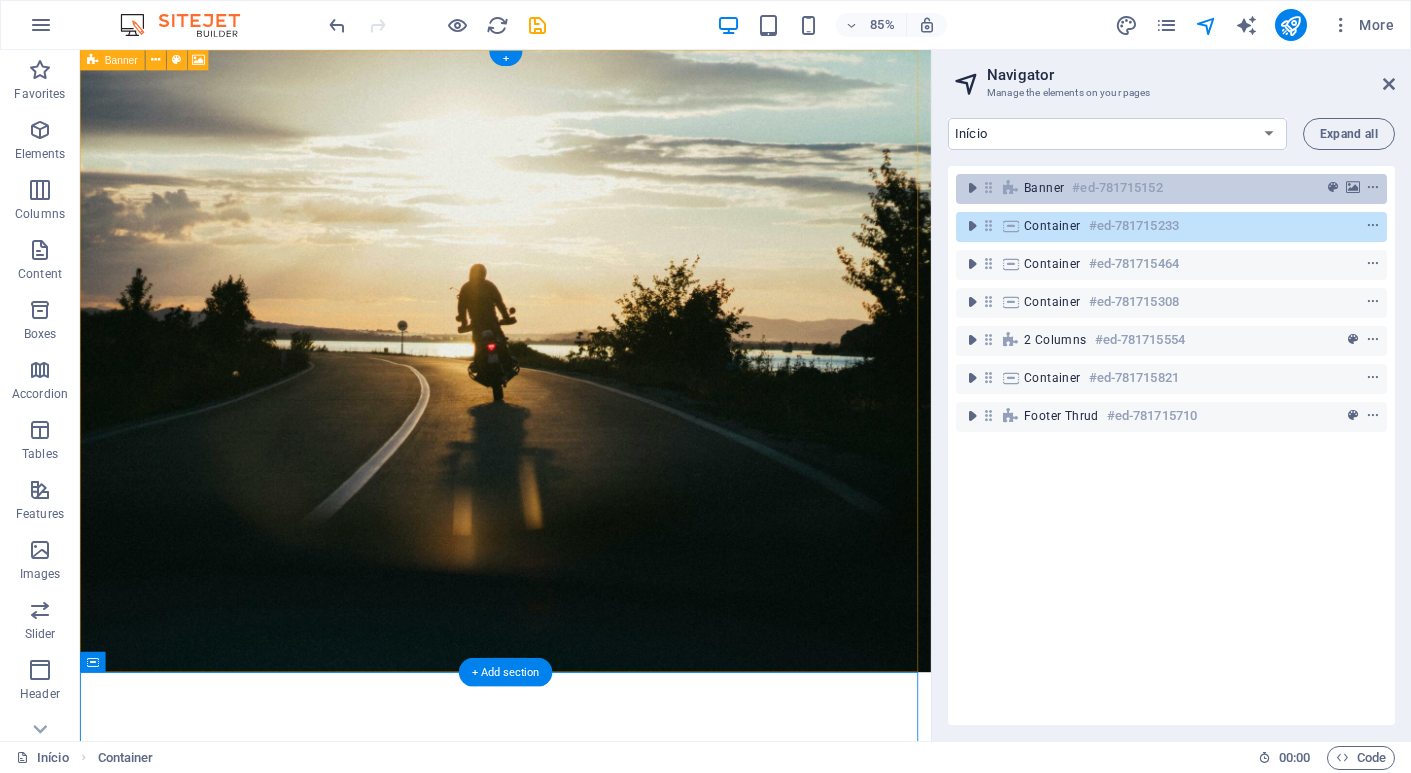 click on "Banner #ed-781715152" at bounding box center [1155, 188] 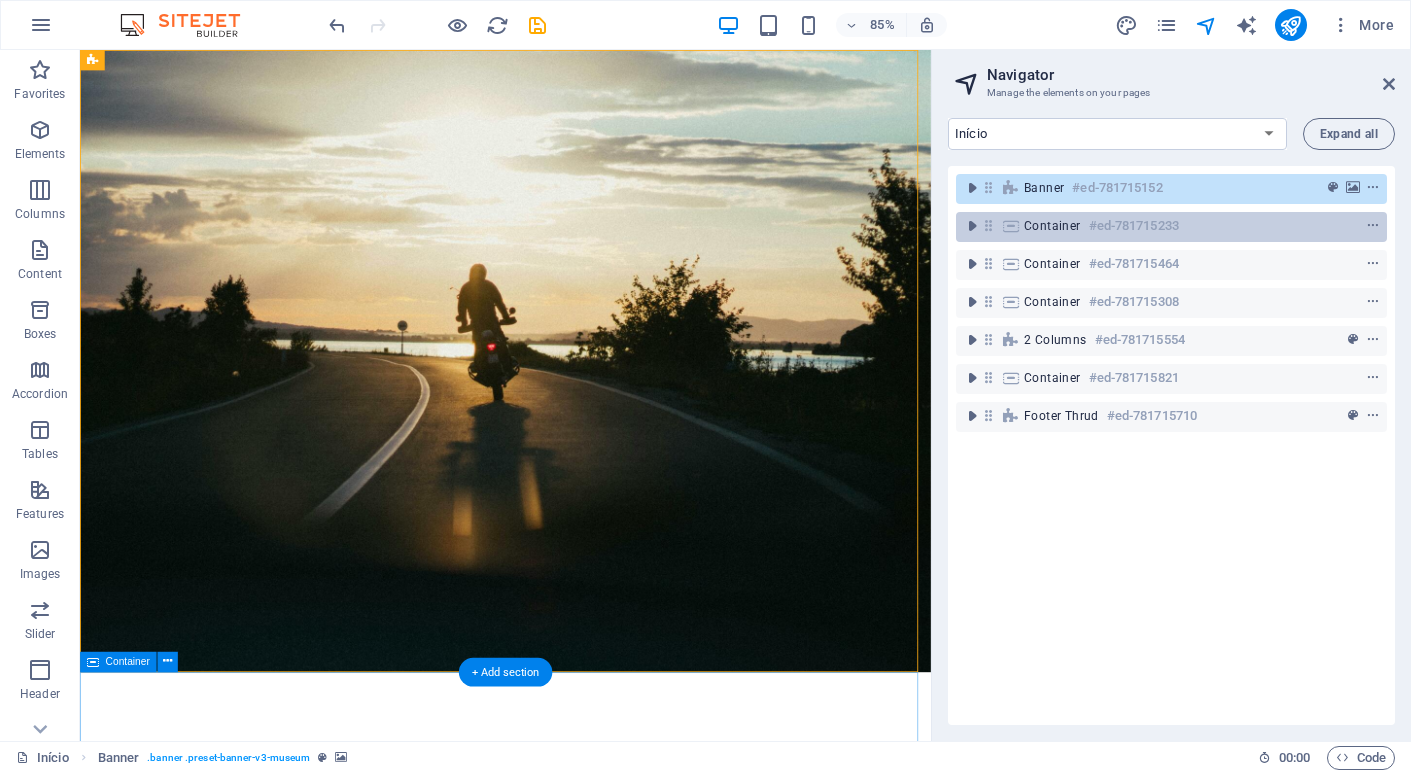 click on "Container" at bounding box center (1052, 226) 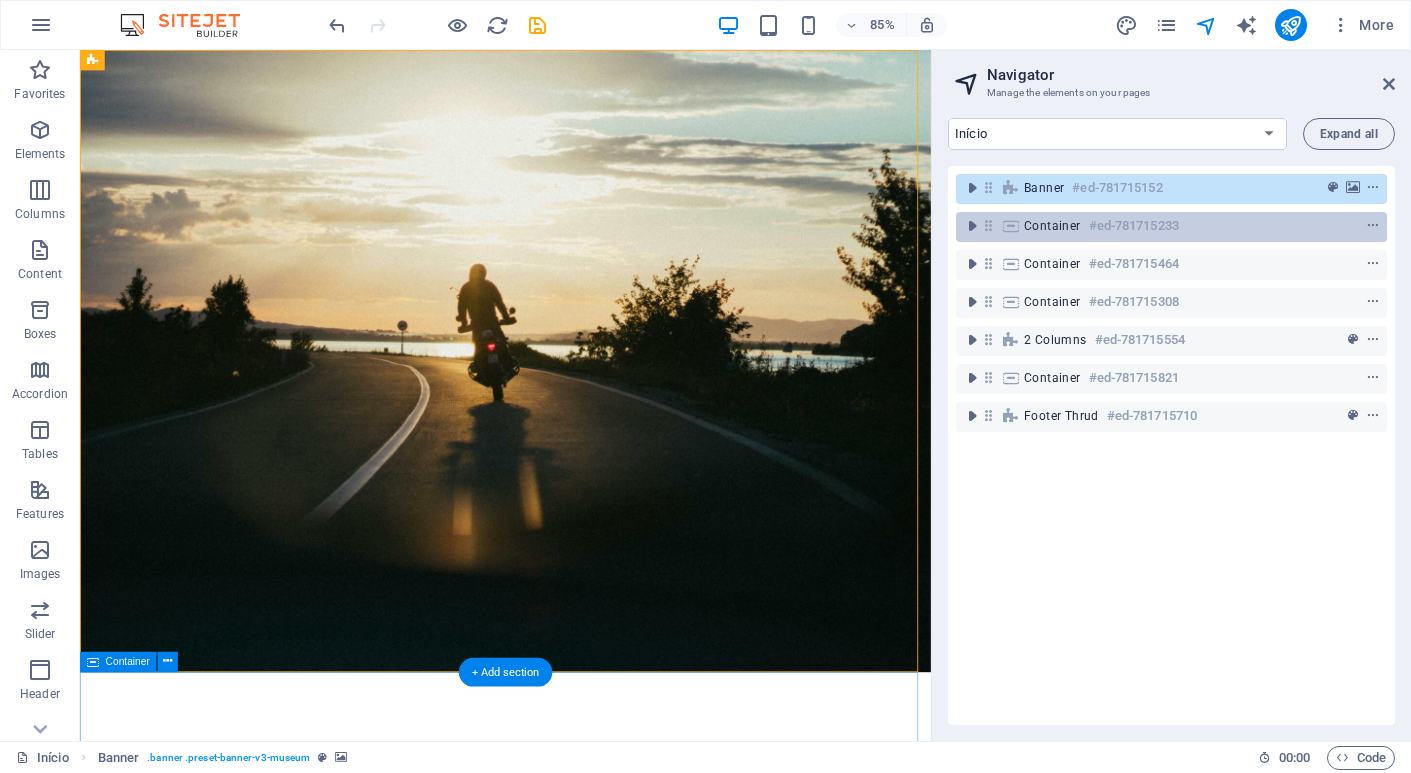 scroll, scrollTop: 1040, scrollLeft: 0, axis: vertical 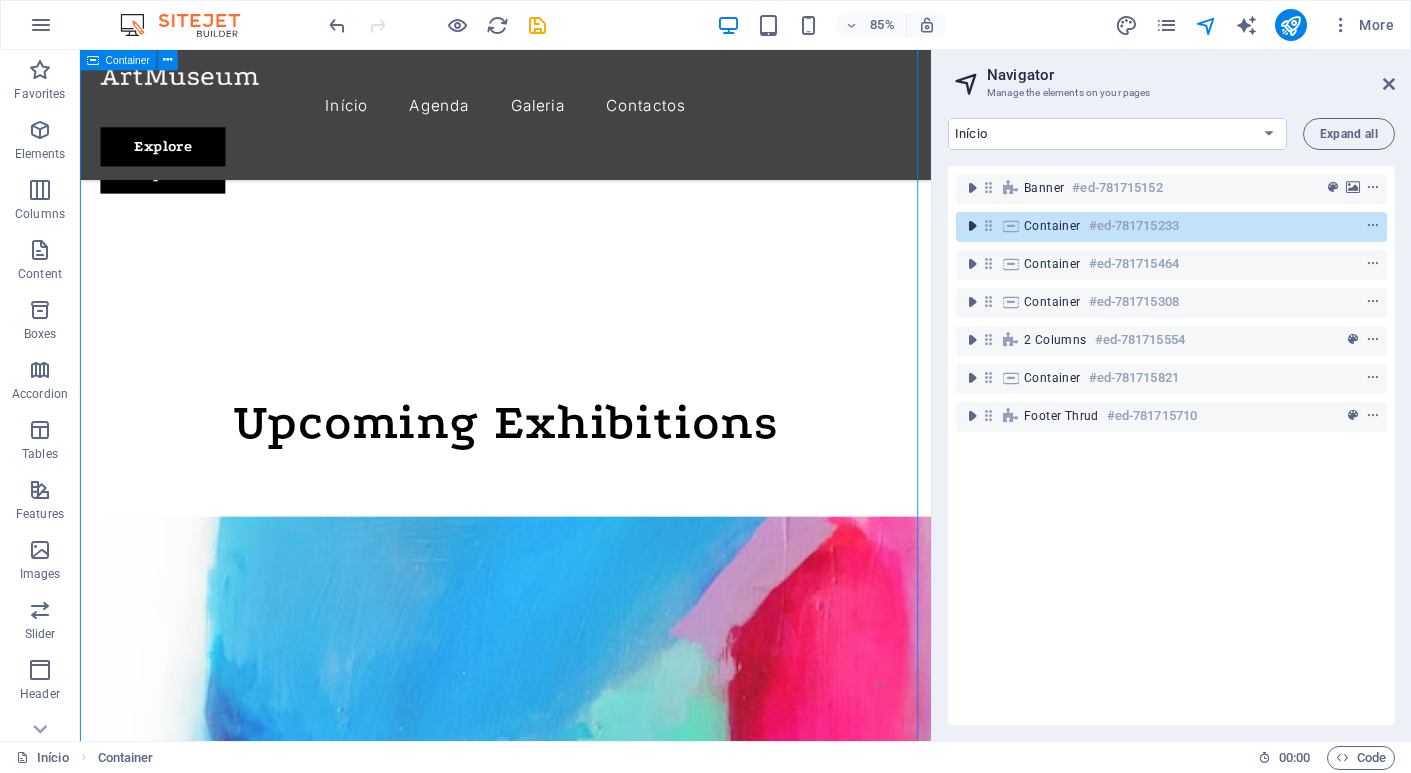 click at bounding box center [972, 226] 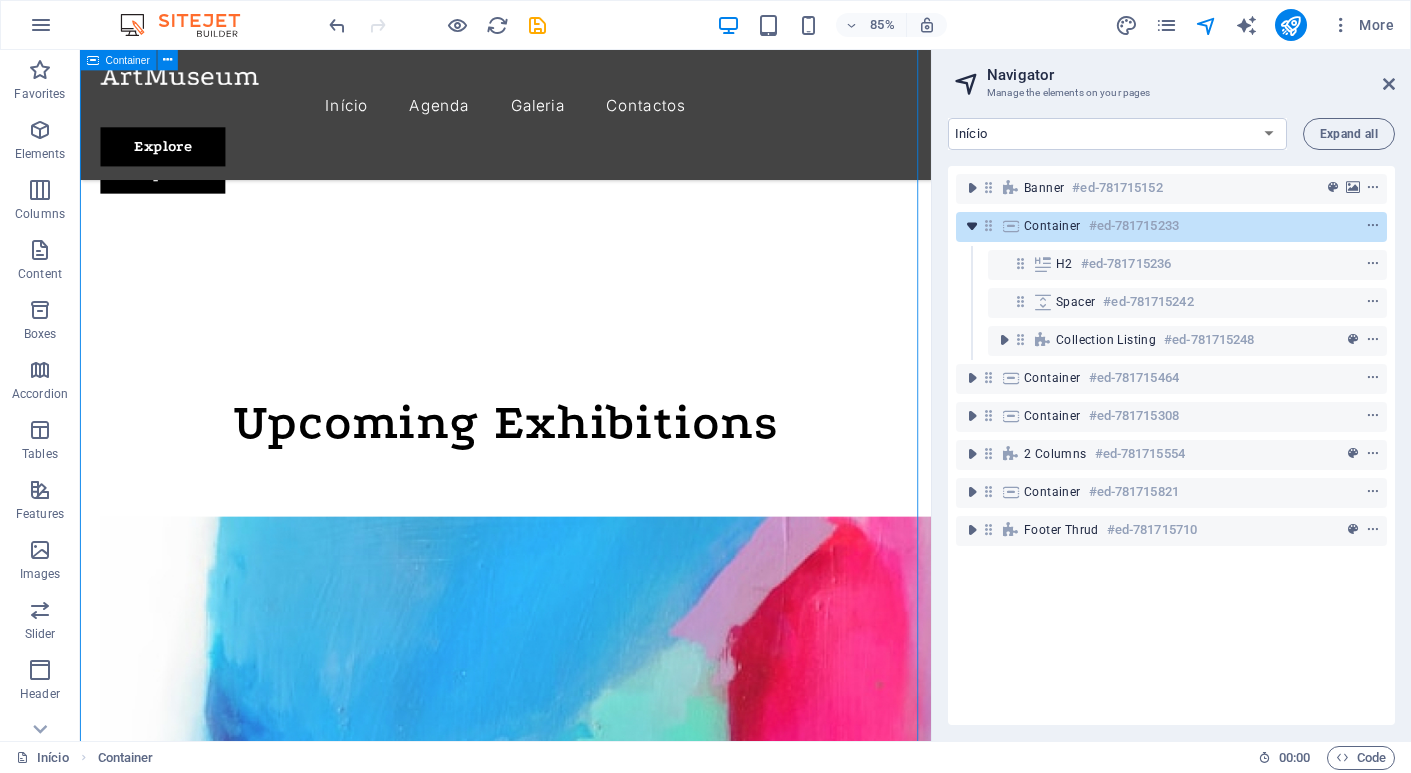 click at bounding box center (972, 226) 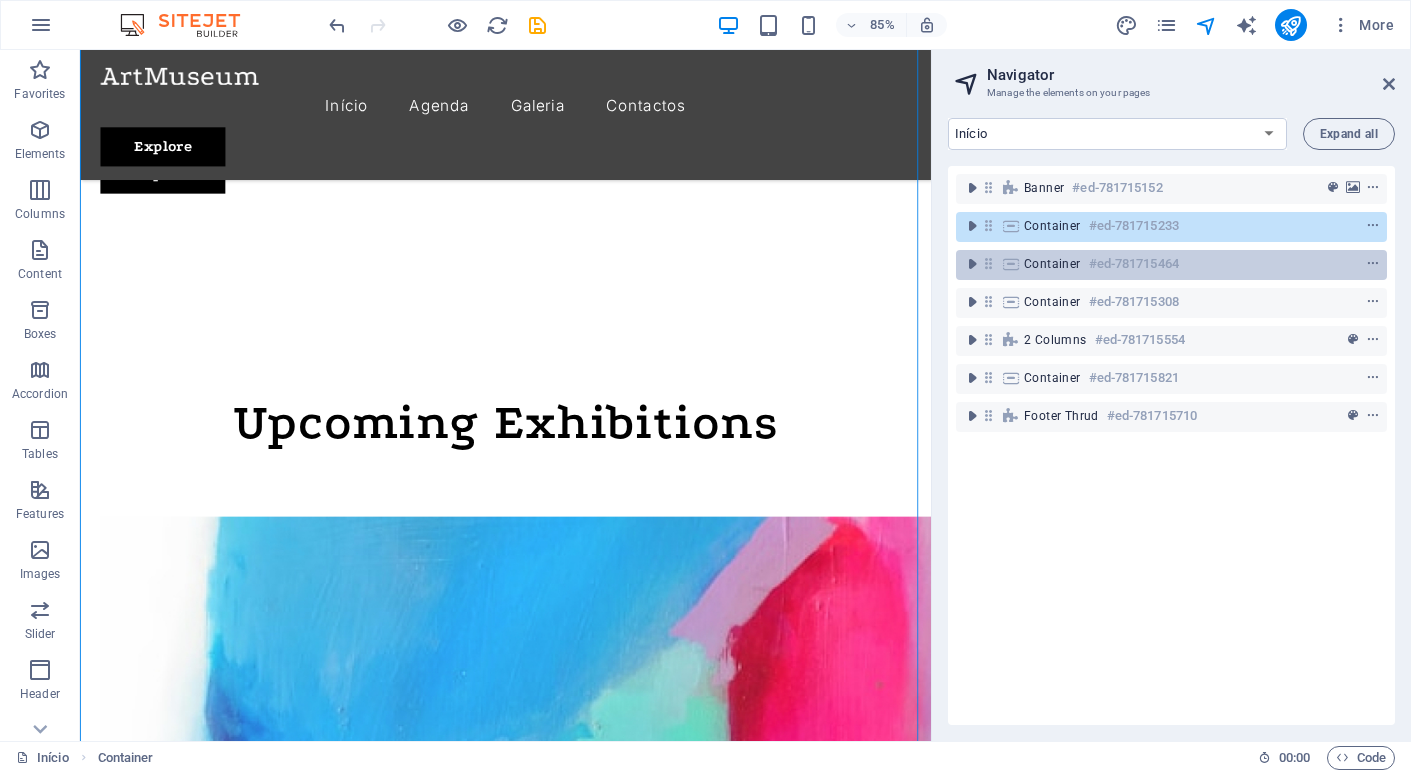 click on "Container #ed-781715464" at bounding box center (1171, 265) 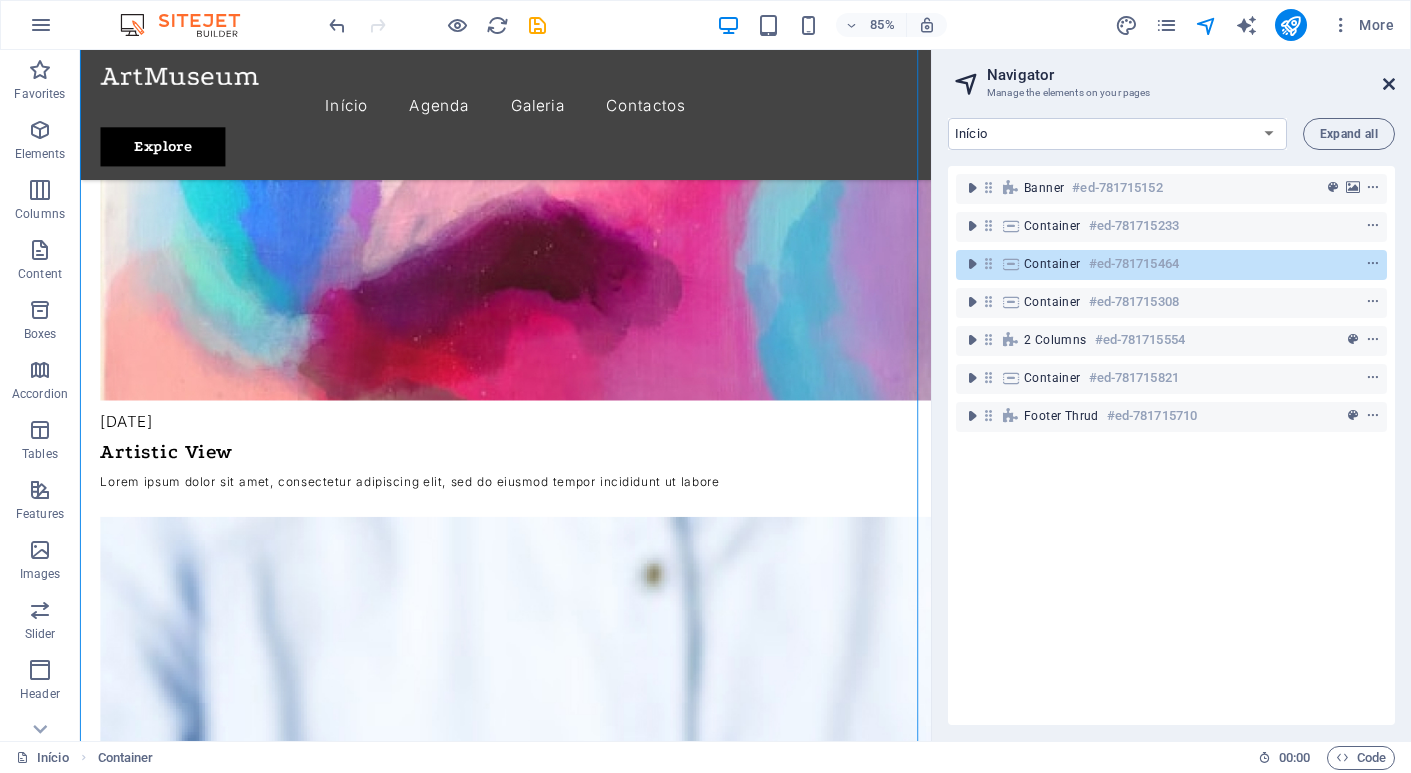 click at bounding box center [1389, 84] 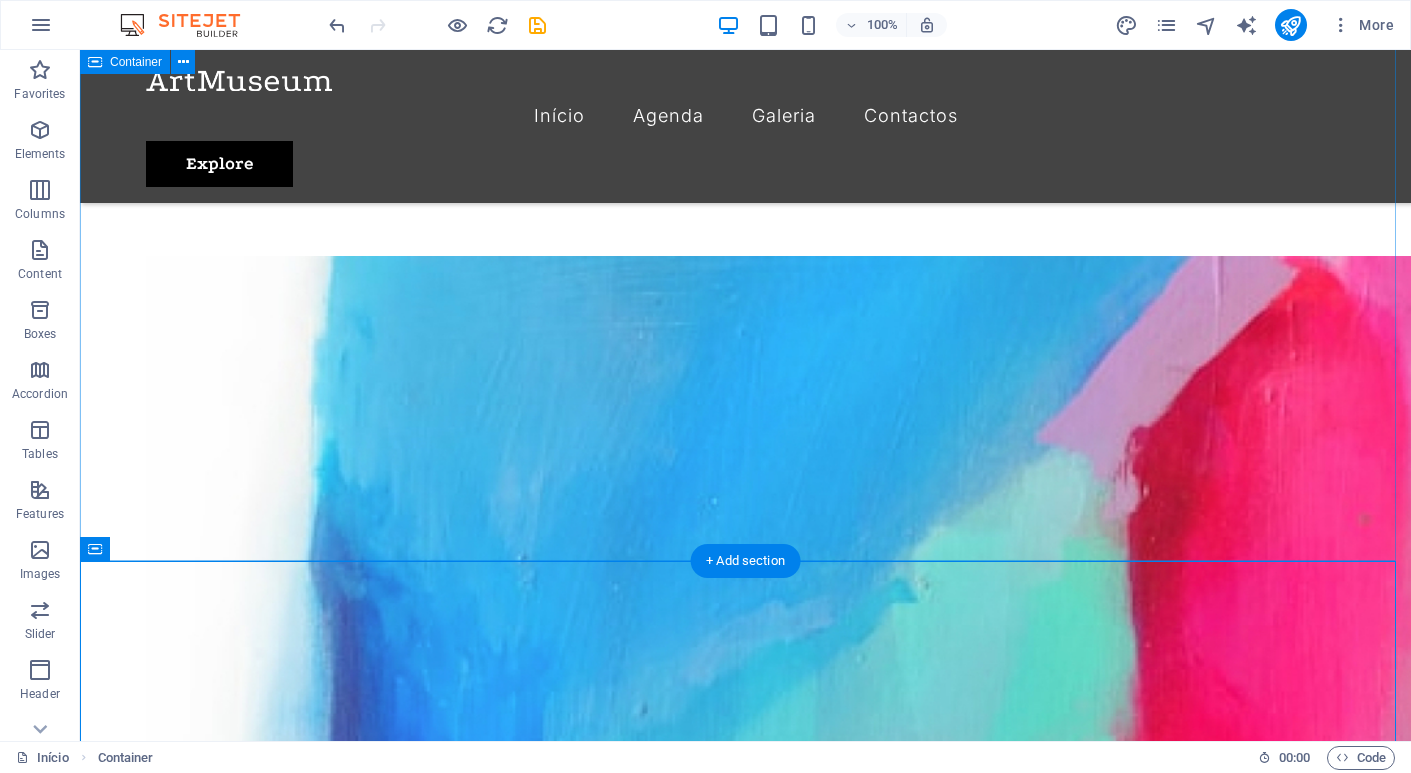 scroll, scrollTop: 825, scrollLeft: 0, axis: vertical 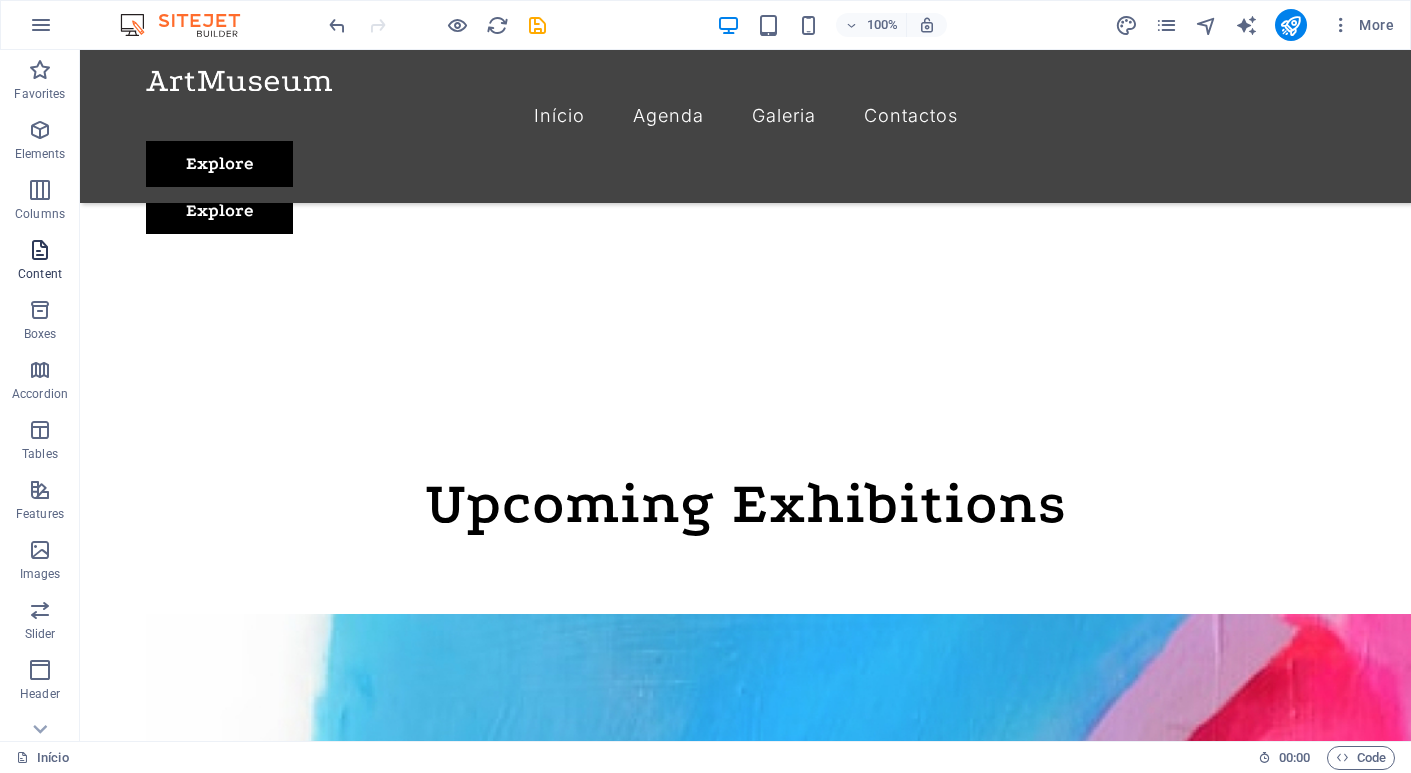 click at bounding box center [40, 250] 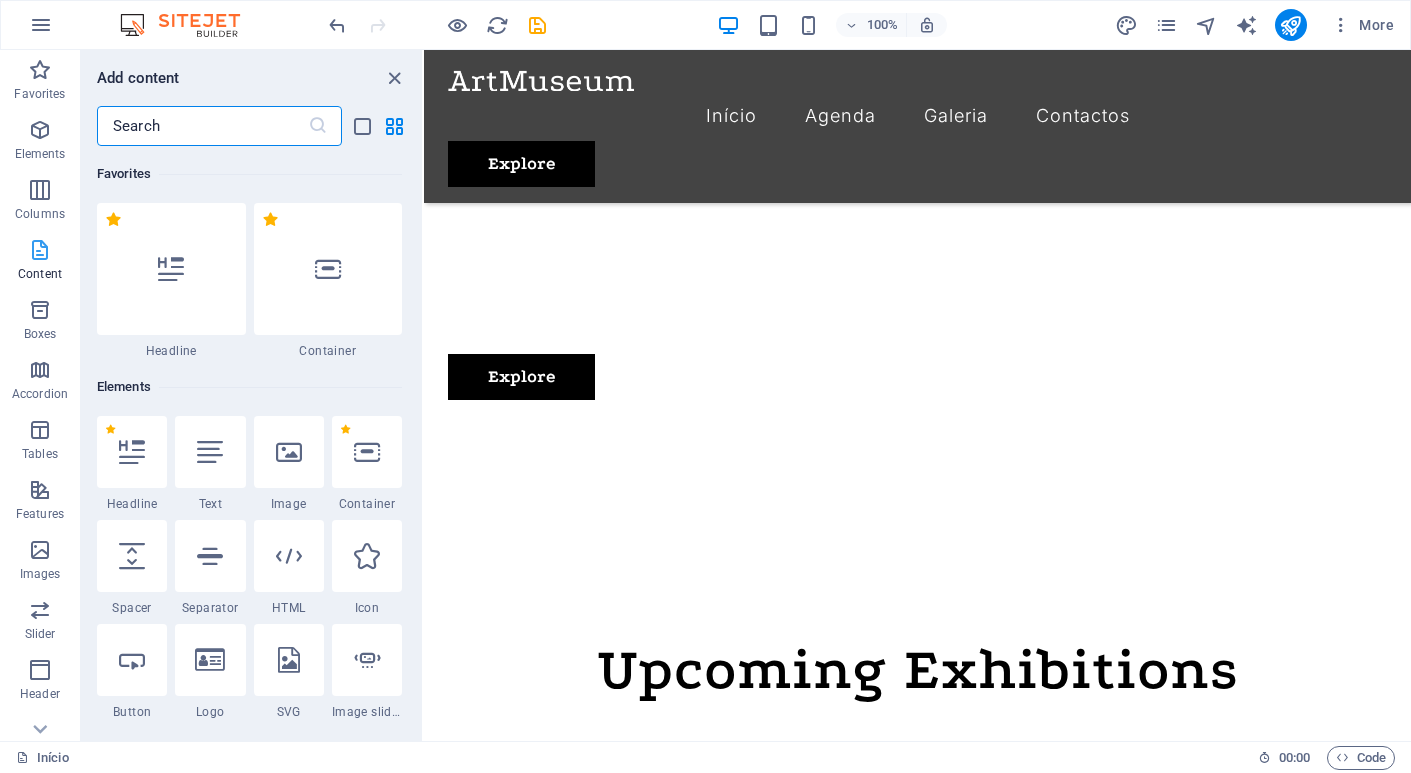 scroll, scrollTop: 901, scrollLeft: 0, axis: vertical 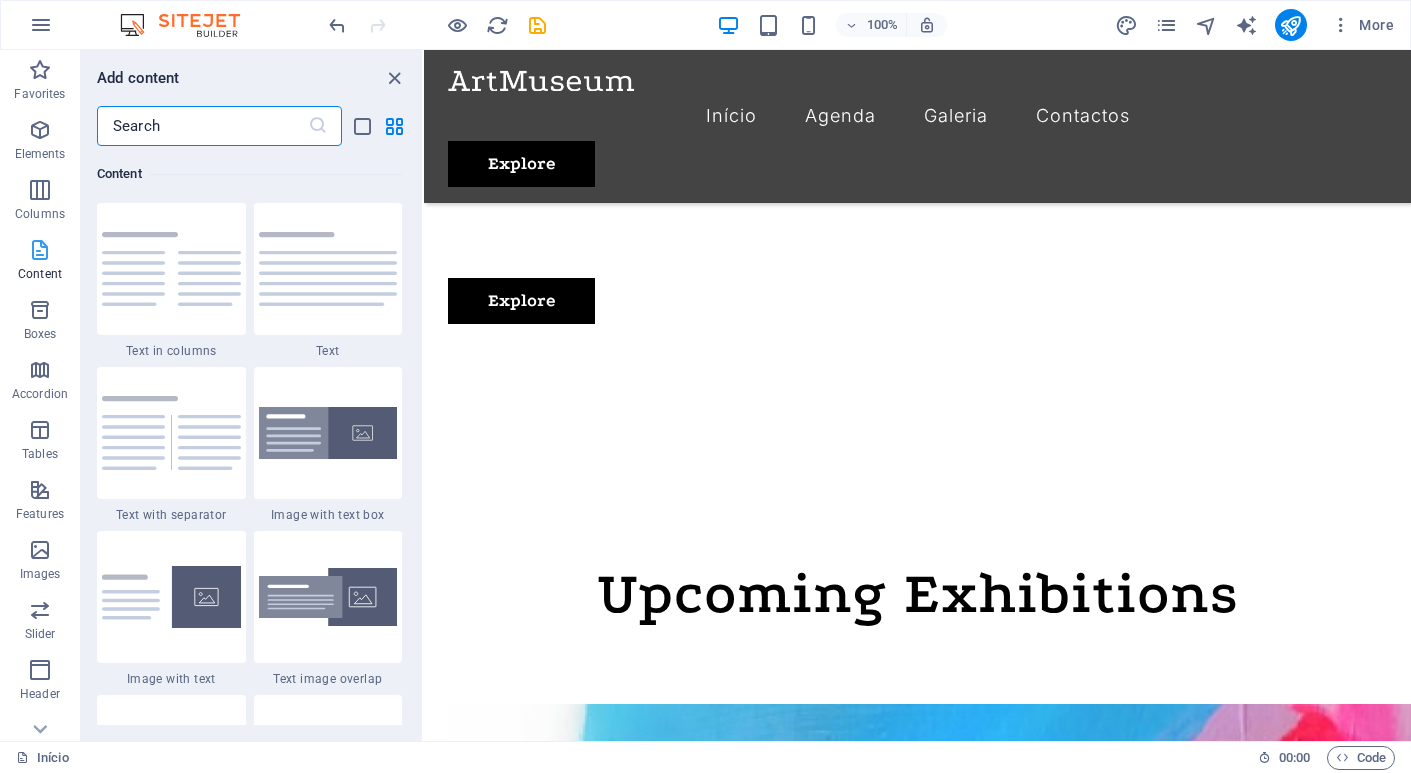 click at bounding box center (40, 250) 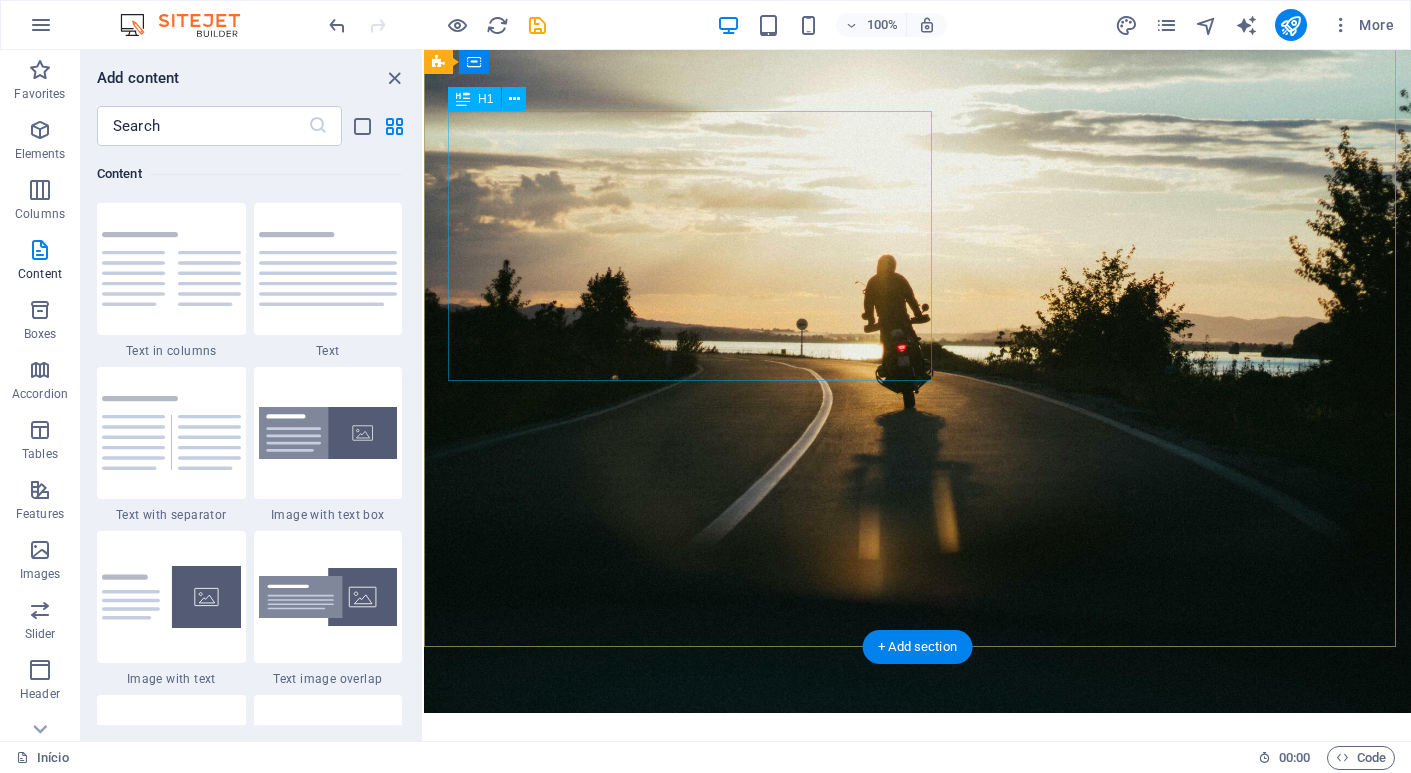scroll, scrollTop: 0, scrollLeft: 0, axis: both 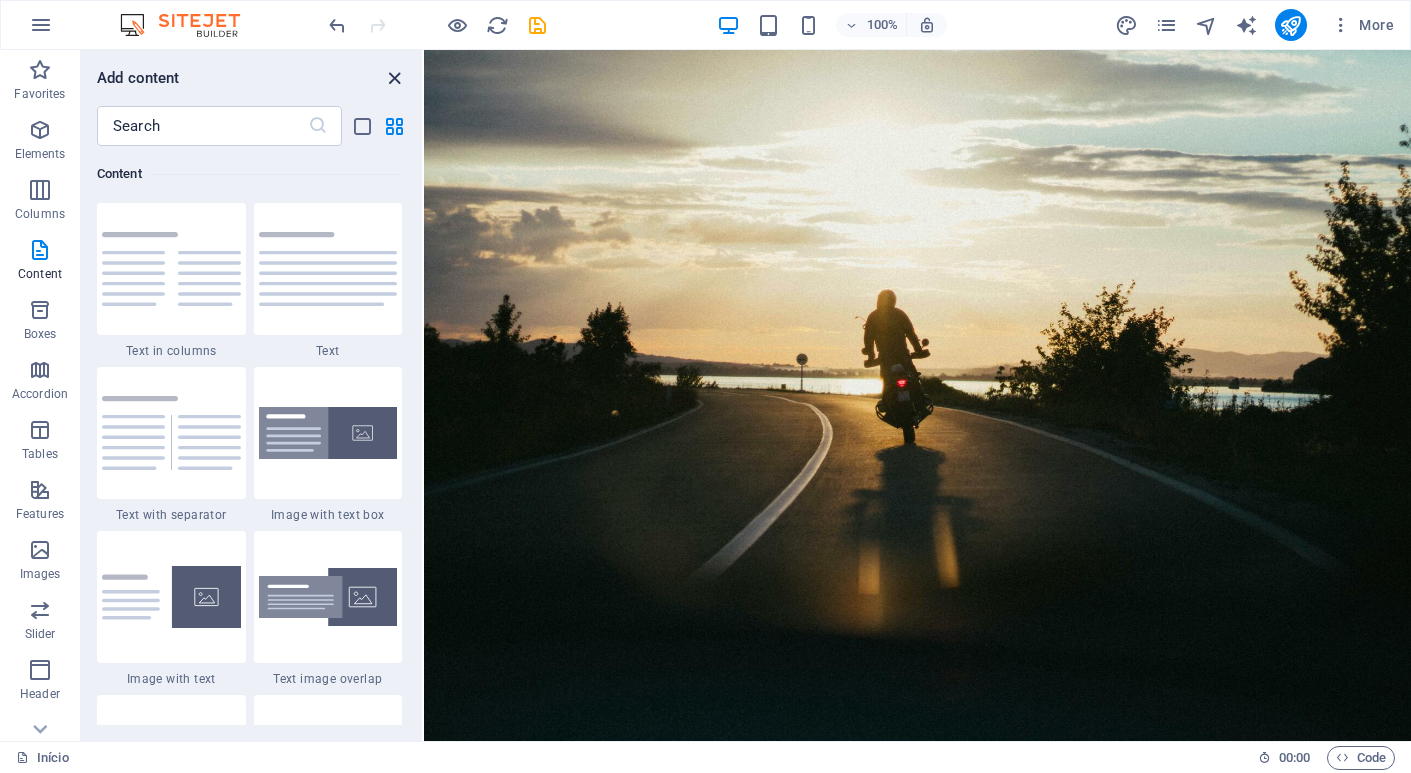 click at bounding box center (394, 78) 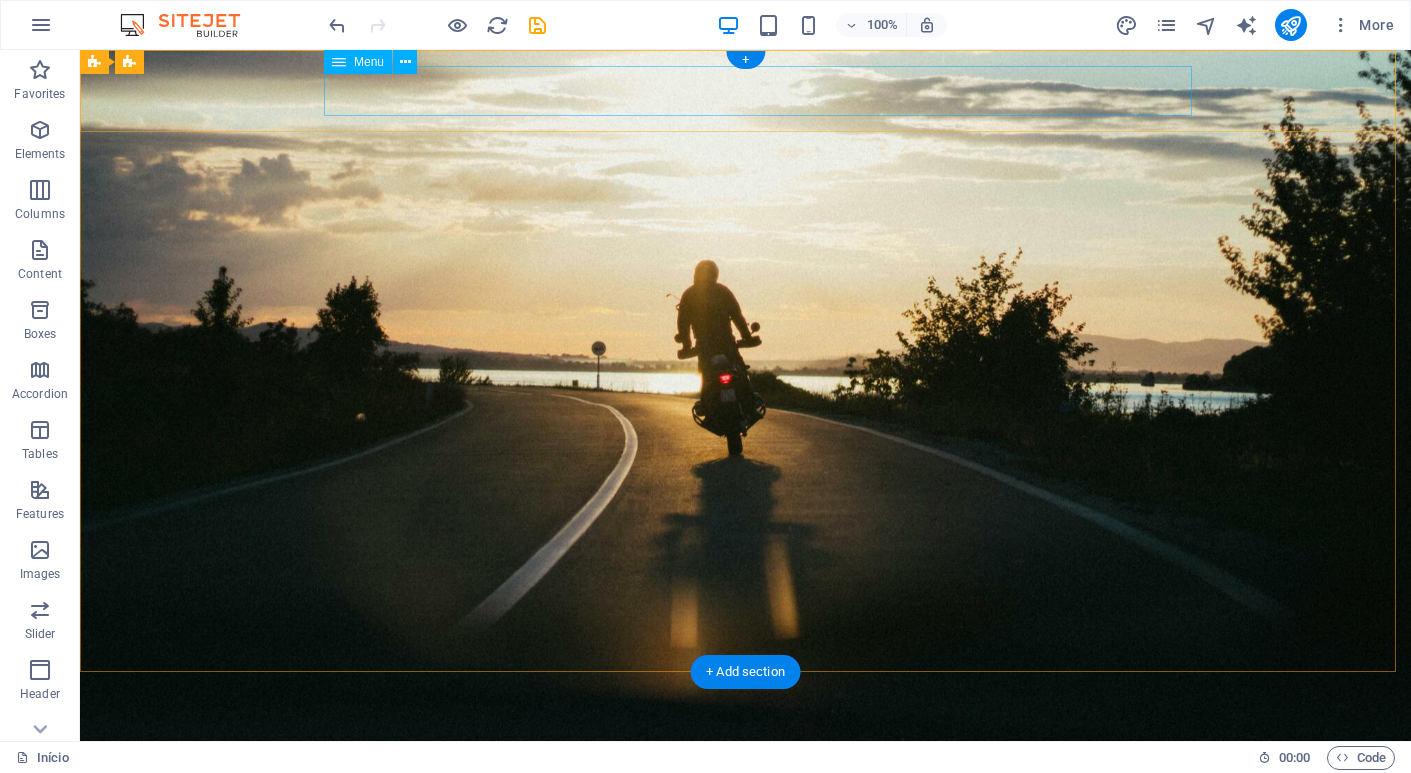 click on "Início Agenda Galeria Contactos" at bounding box center (746, 814) 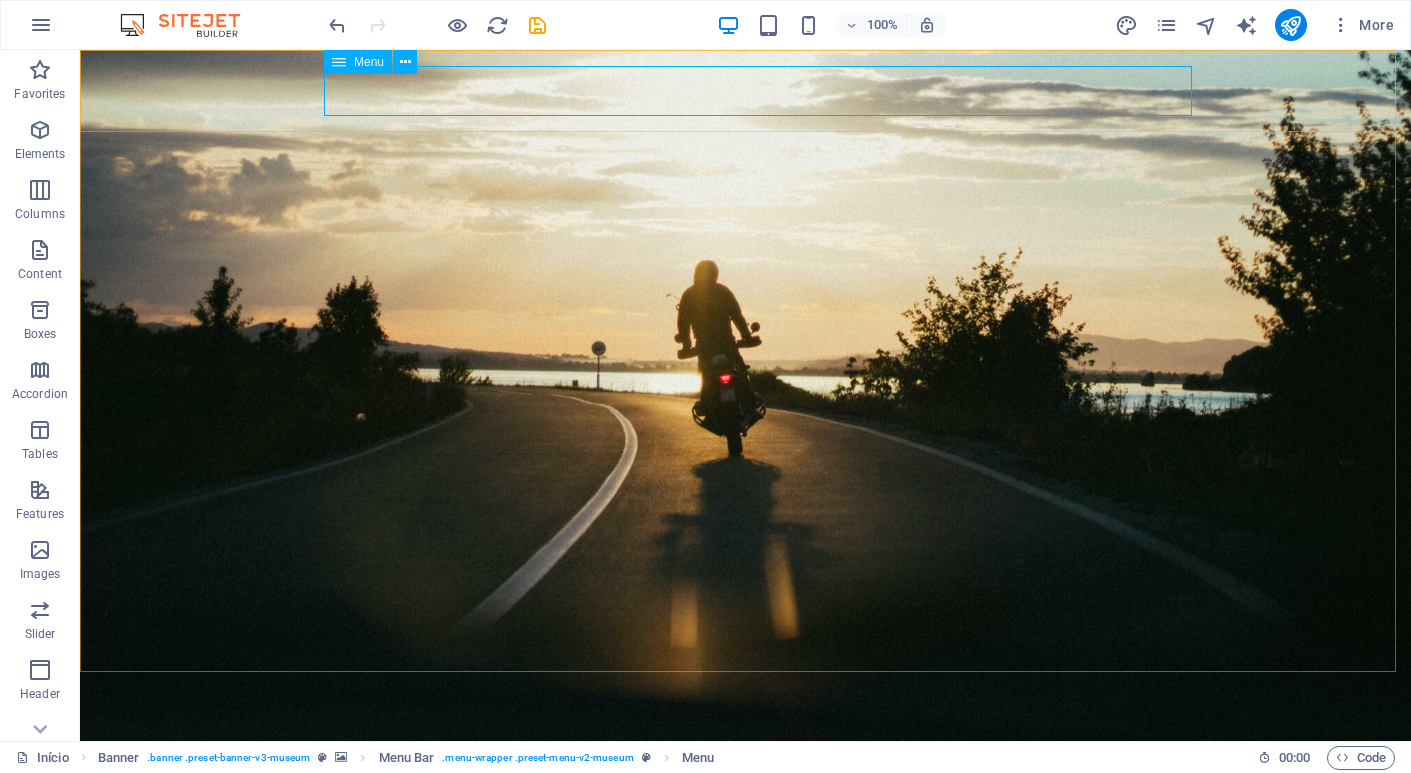 click on "Menu" at bounding box center (369, 62) 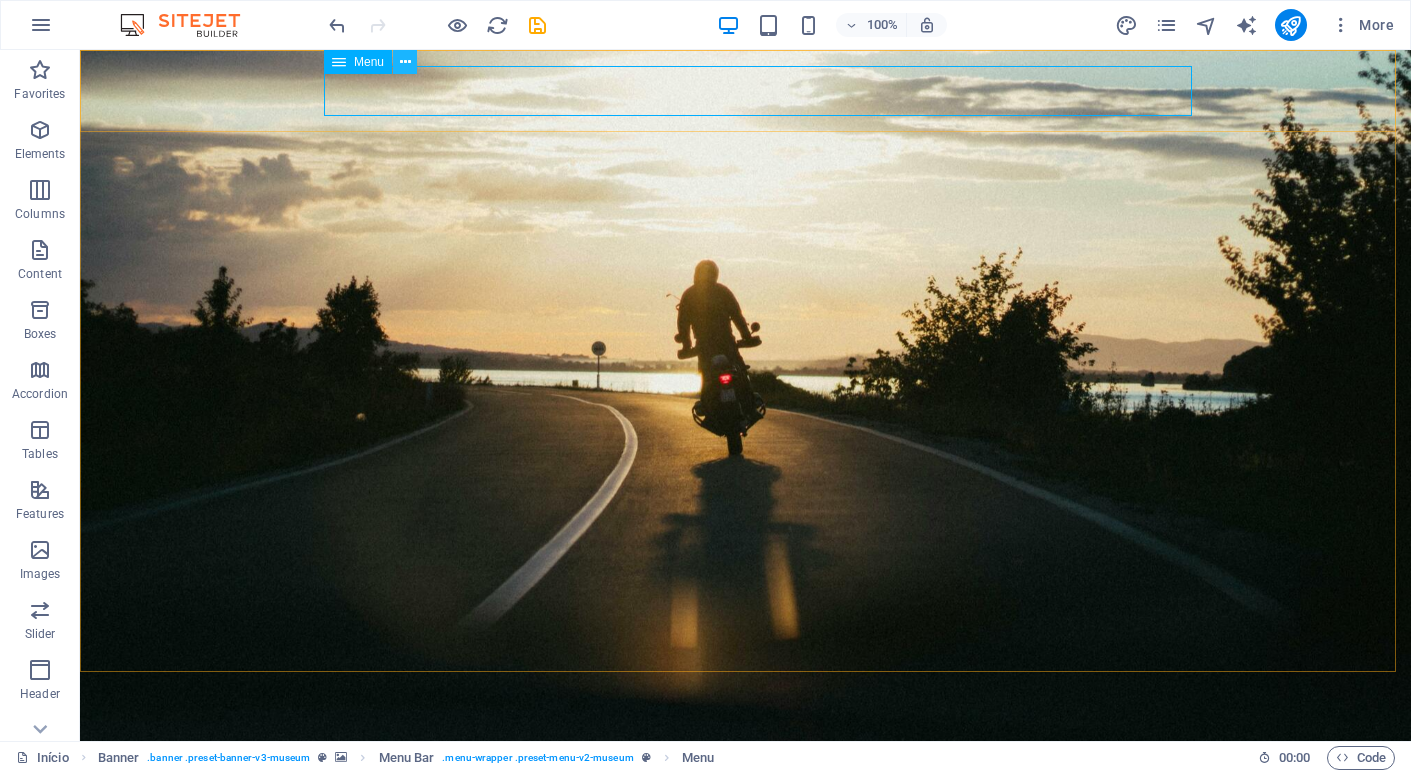 click at bounding box center [405, 62] 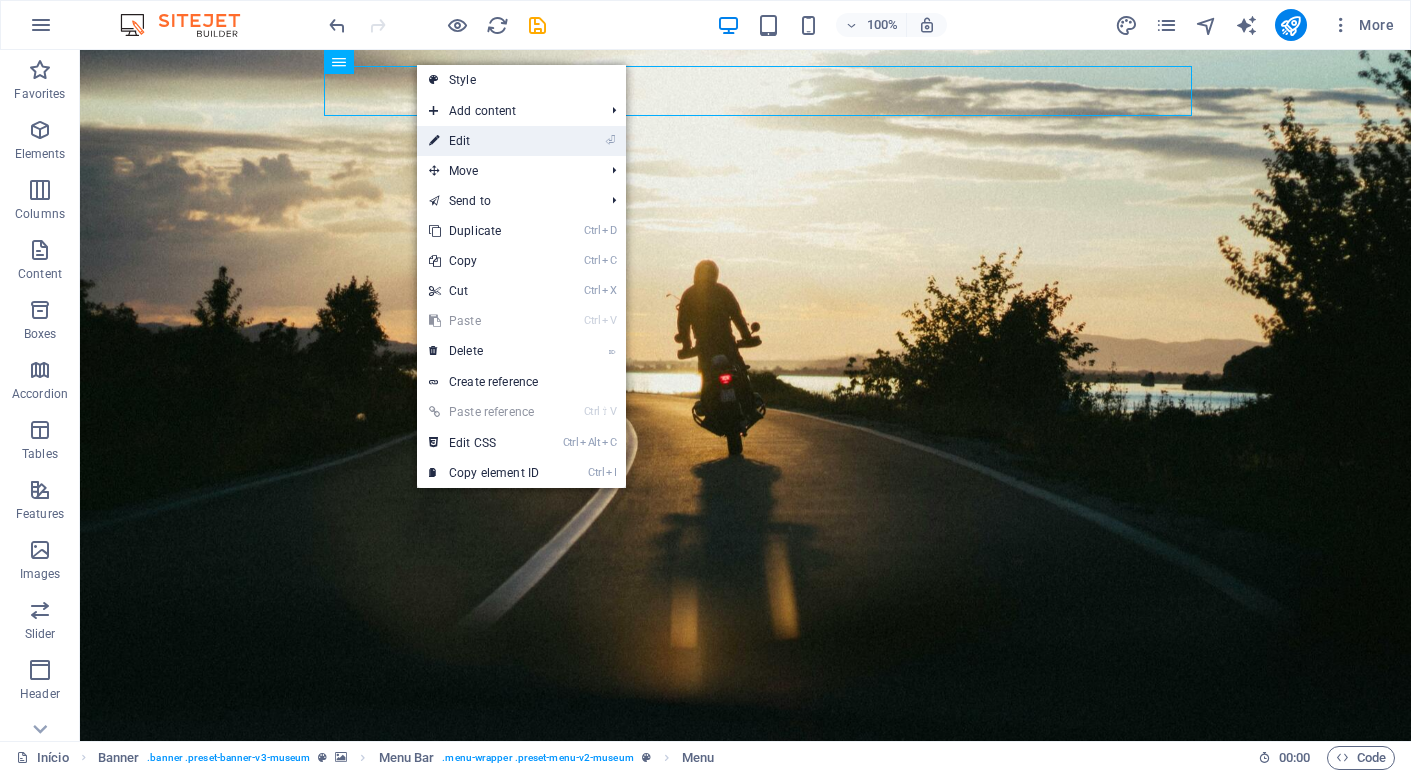 click on "⏎  Edit" at bounding box center (484, 141) 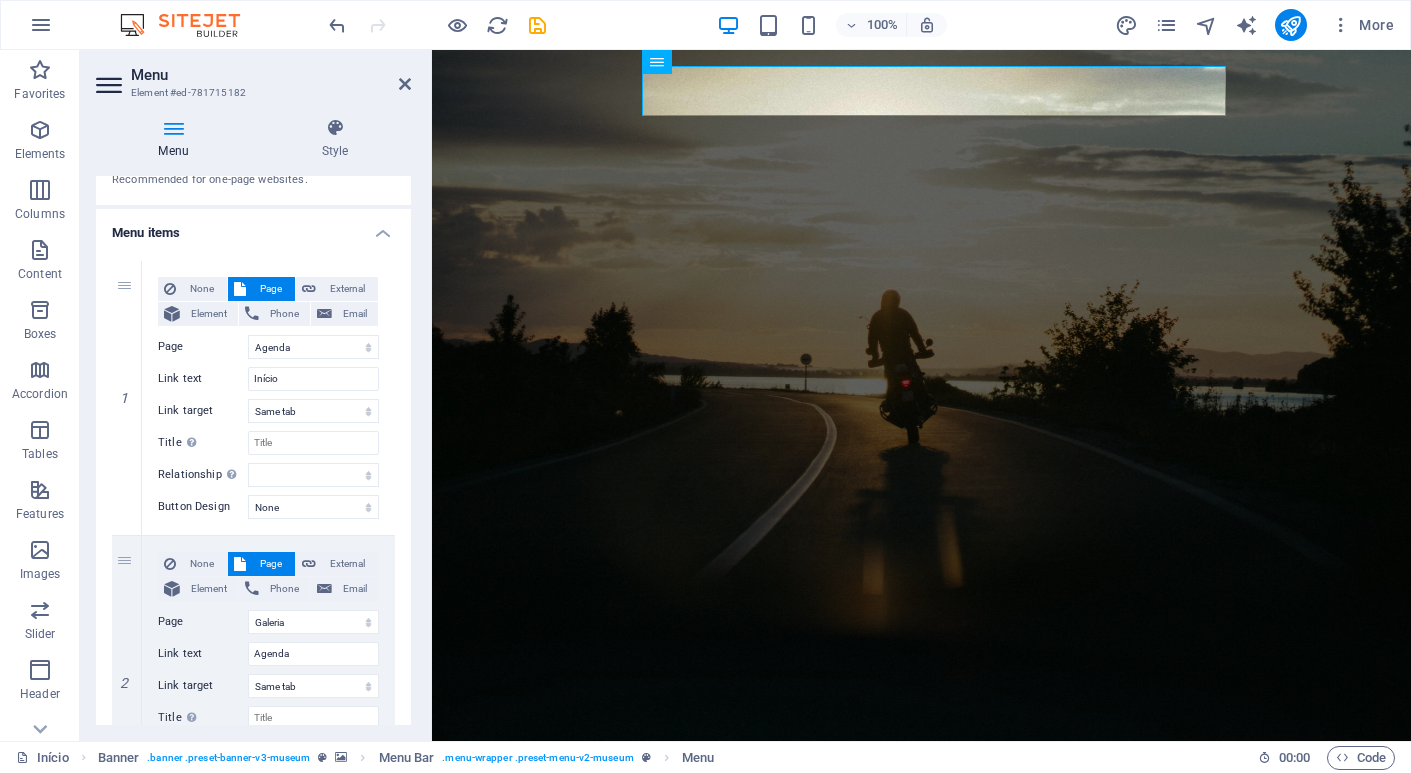 scroll, scrollTop: 200, scrollLeft: 0, axis: vertical 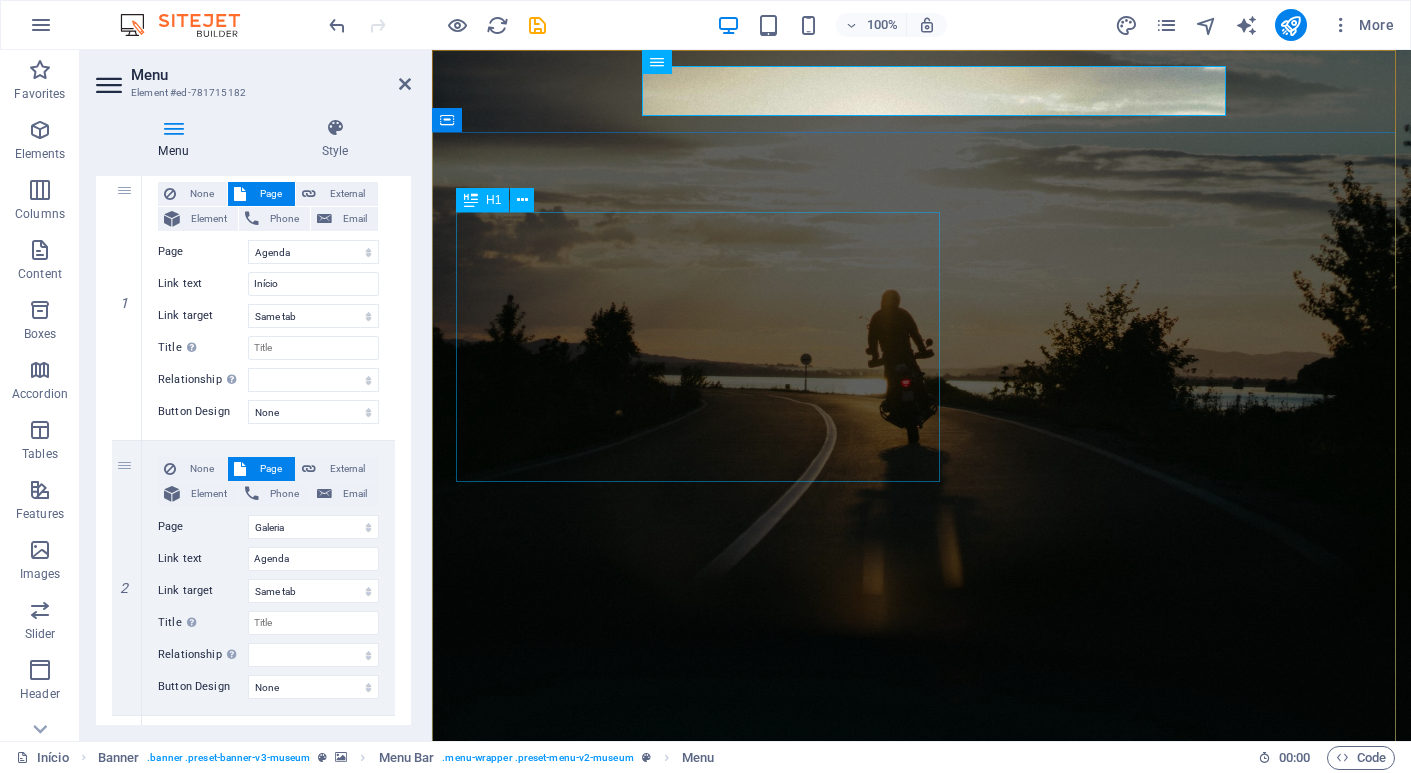 click on "The best art exhibitions" at bounding box center (921, 1071) 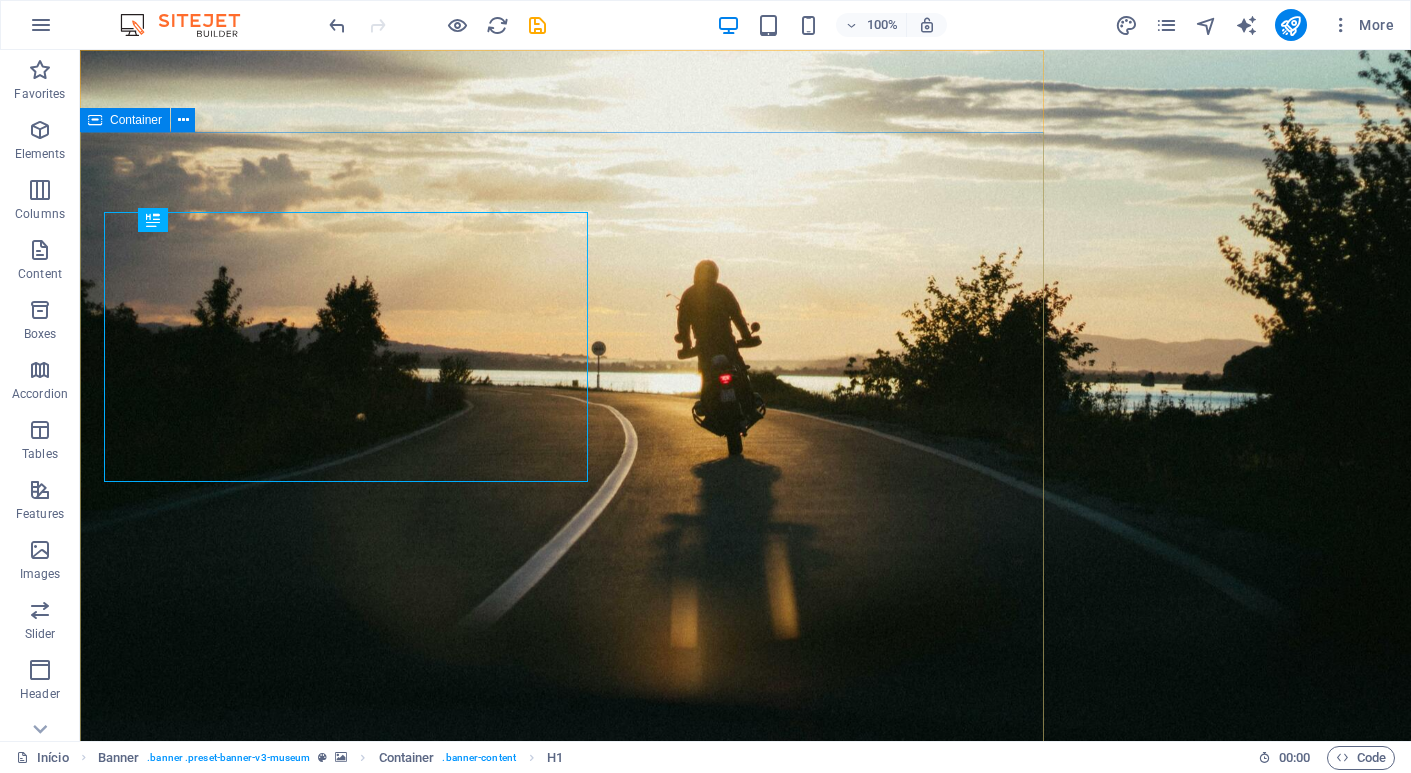 click on "The best art exhibitions Lorem ipsum dolor sit amet, consectetur adipiscing elit, sed do eiusmod tempor incididunt ut labore Explore" at bounding box center (745, 1093) 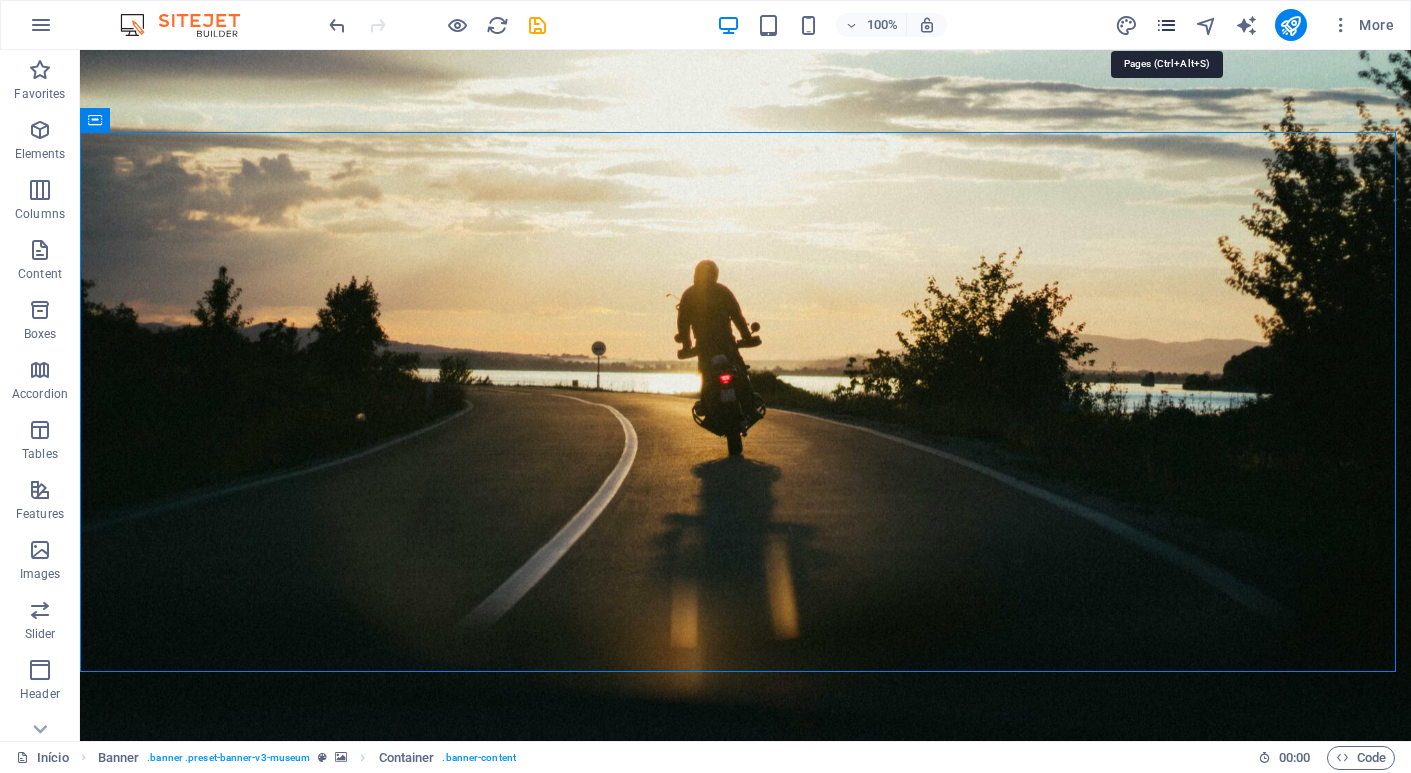 click at bounding box center (1166, 25) 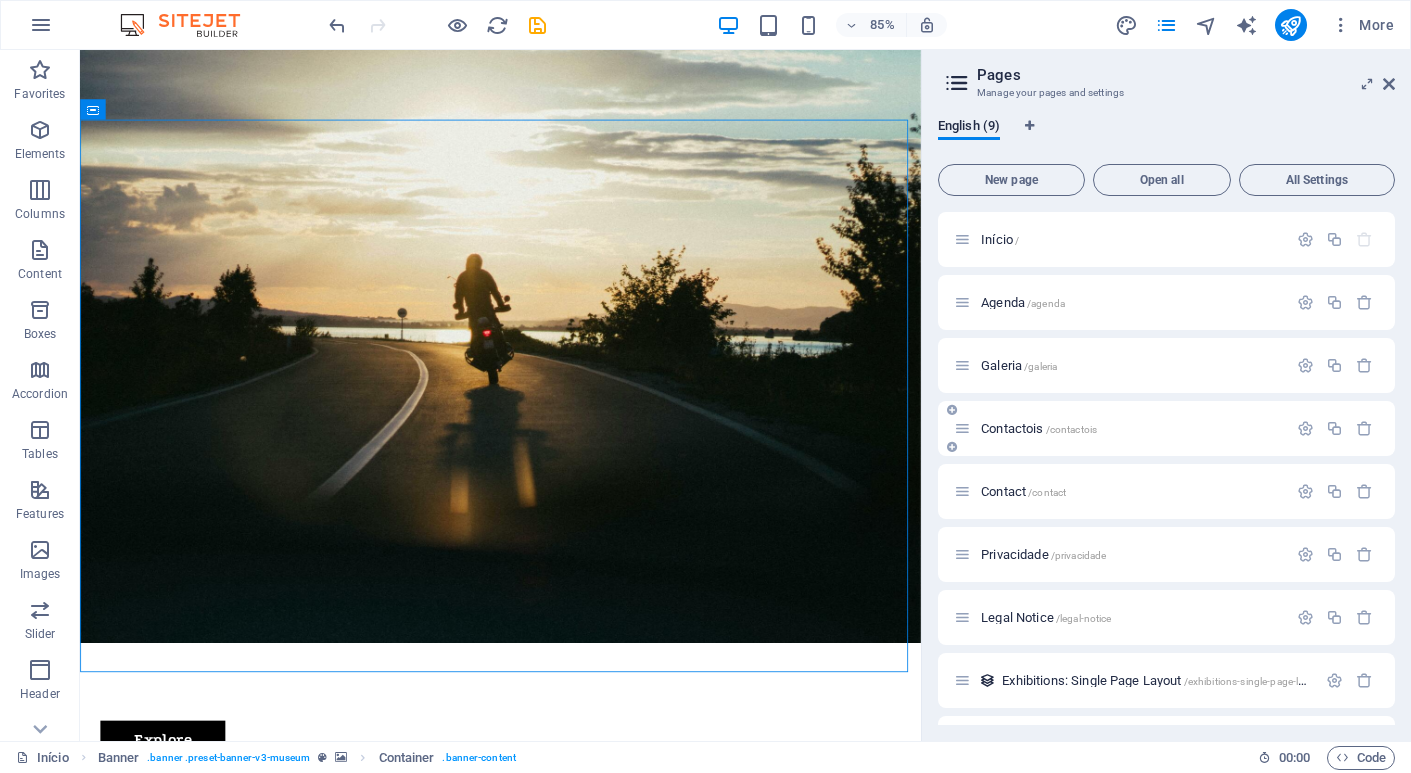 click on "Contactois /contactois" at bounding box center (1039, 428) 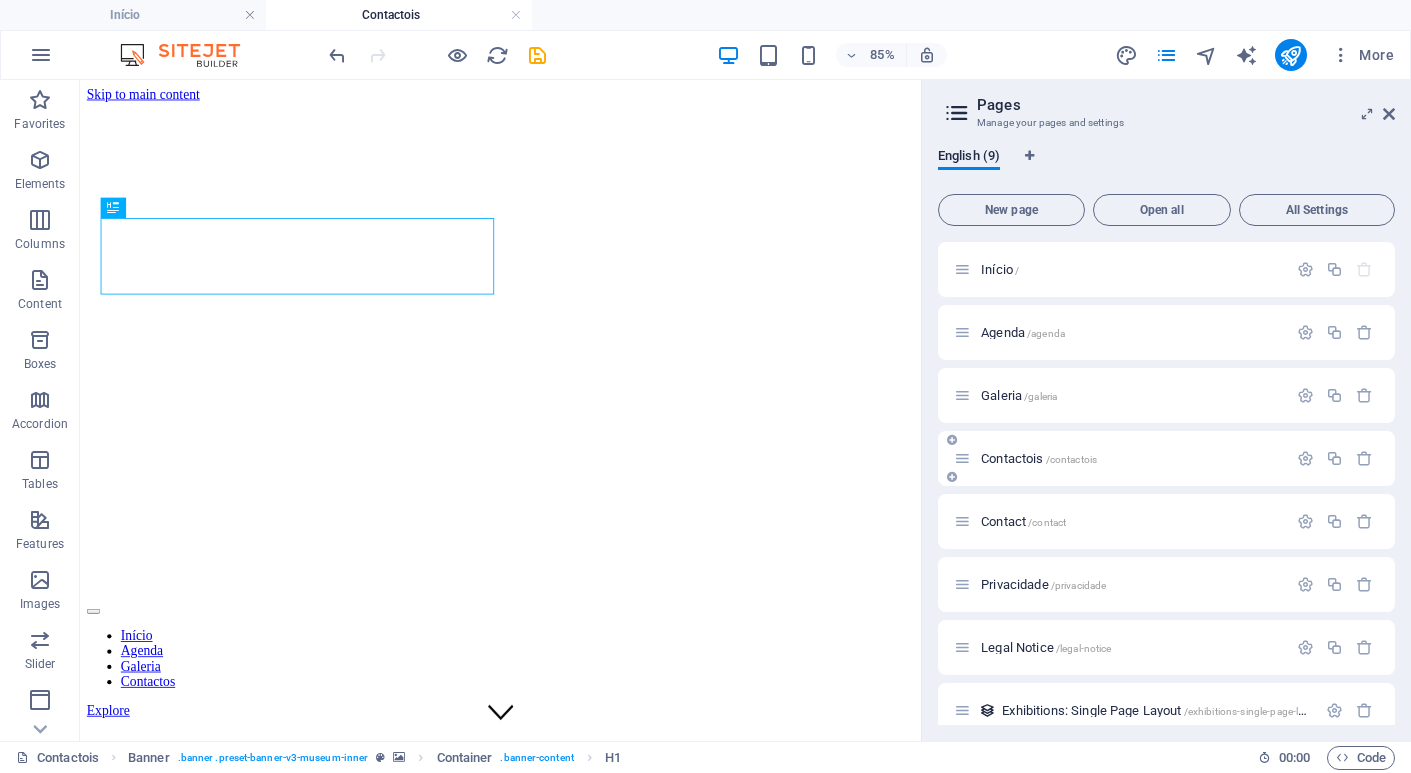 scroll, scrollTop: 0, scrollLeft: 0, axis: both 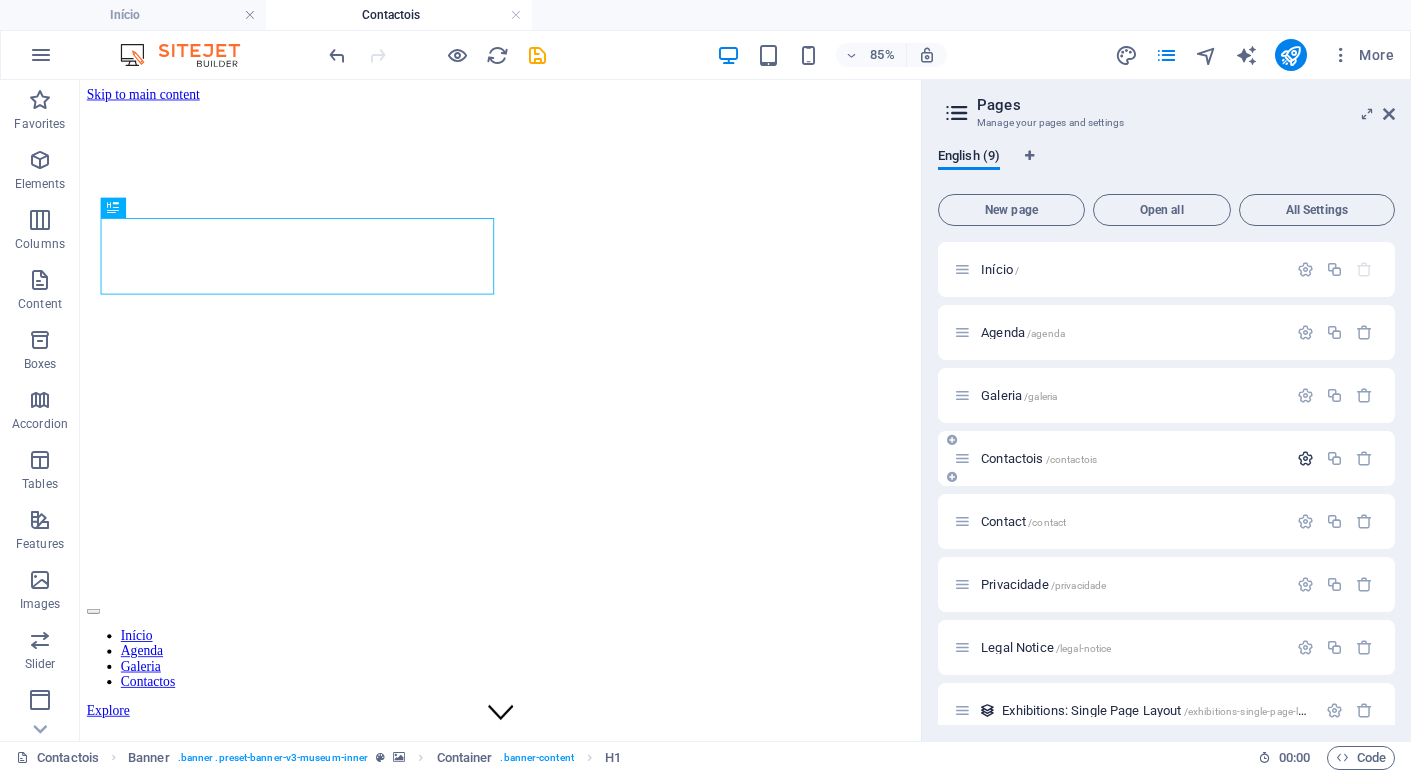 click at bounding box center (1305, 458) 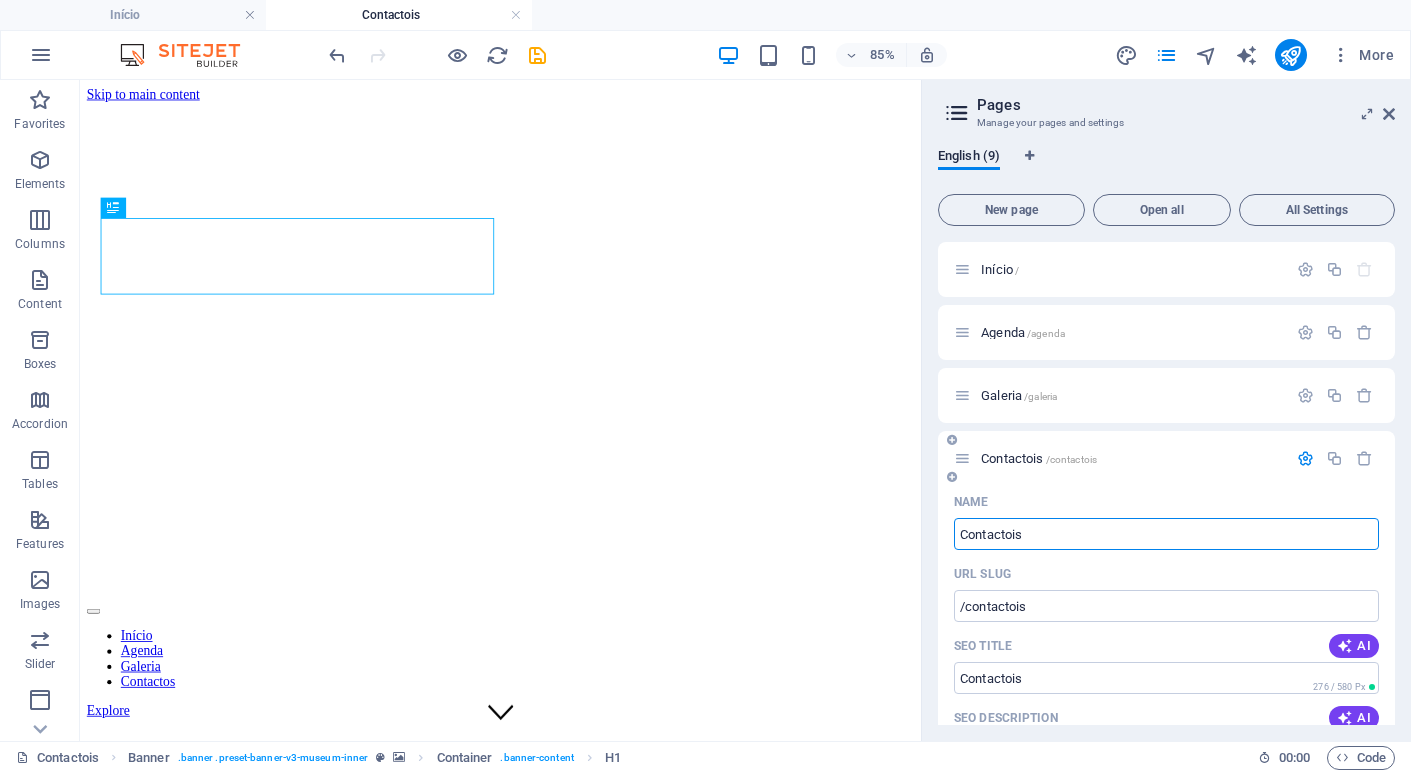 click on "Contactois" at bounding box center (1166, 534) 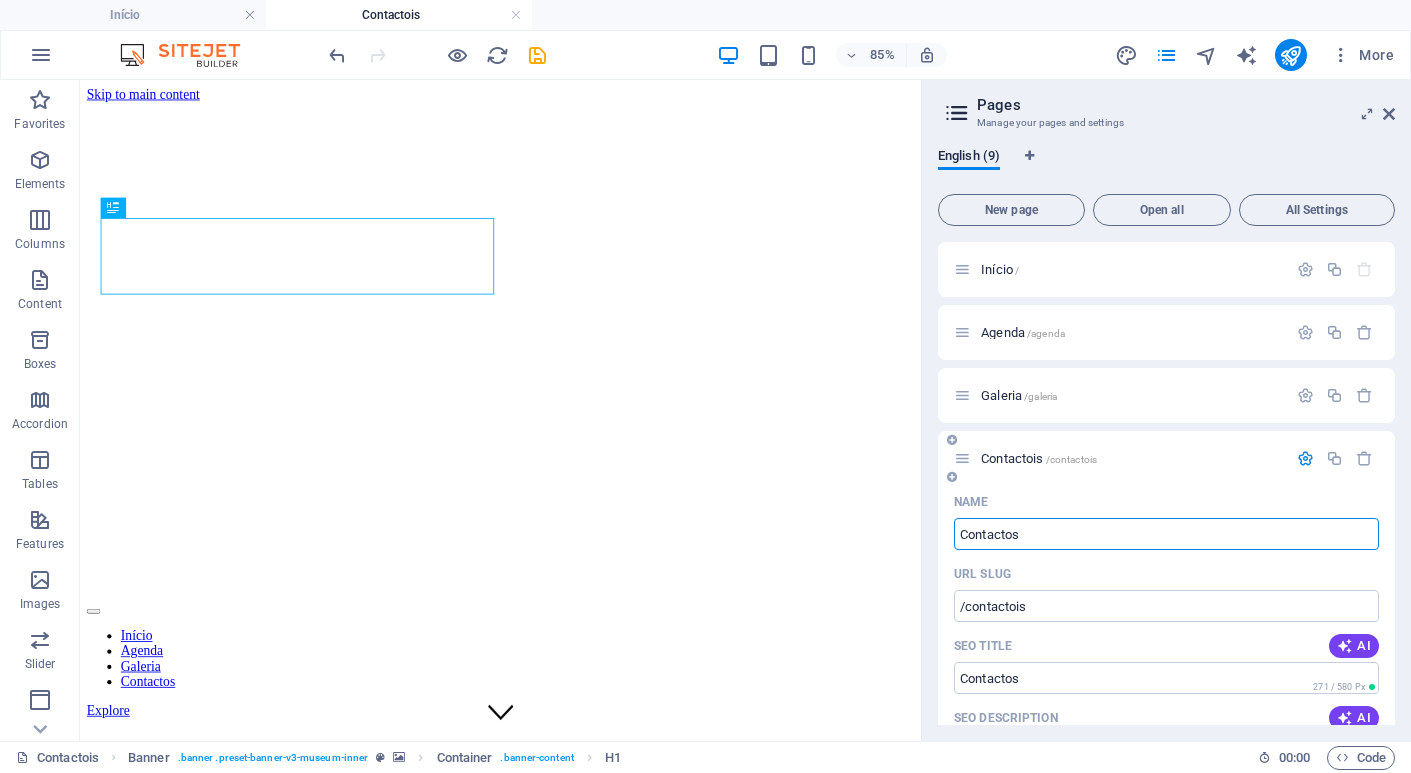 type on "Contactos" 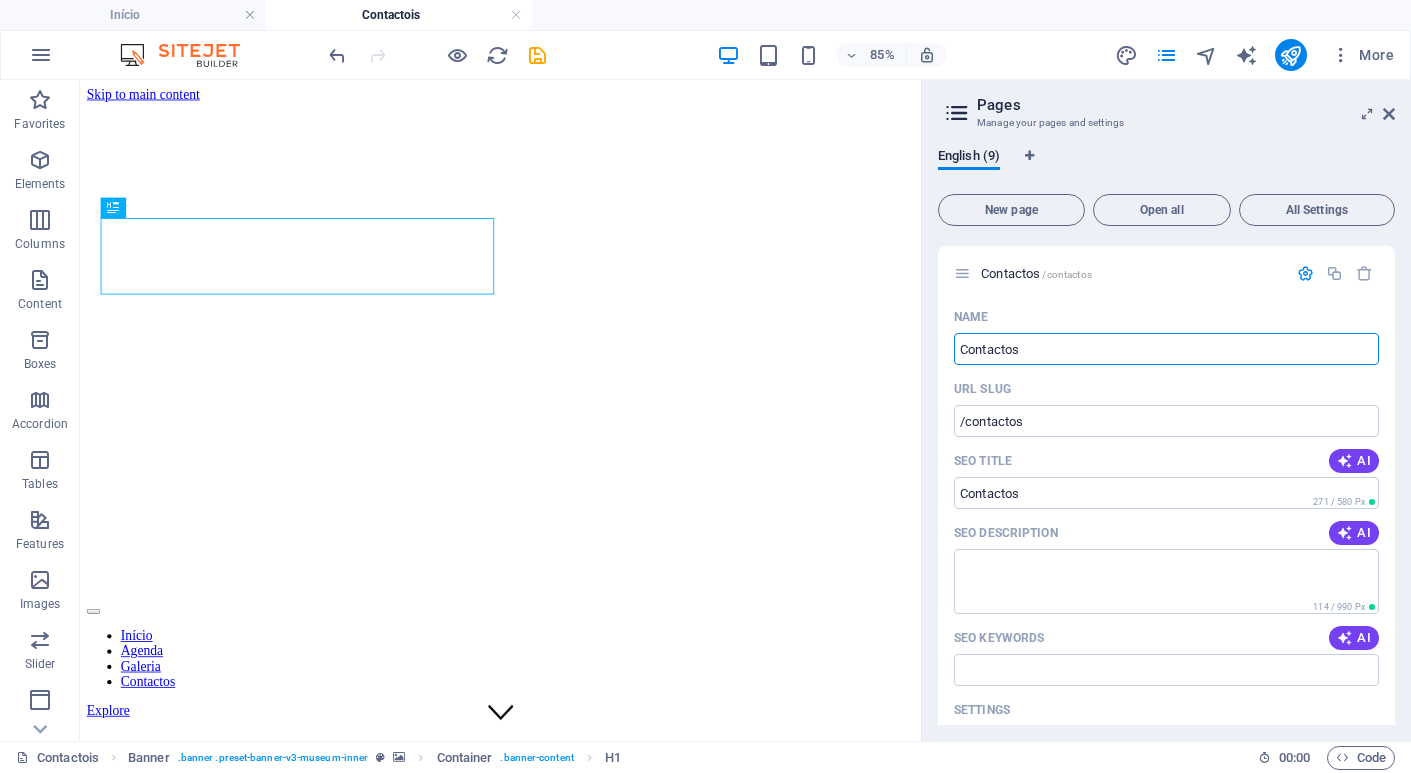 scroll, scrollTop: 29, scrollLeft: 0, axis: vertical 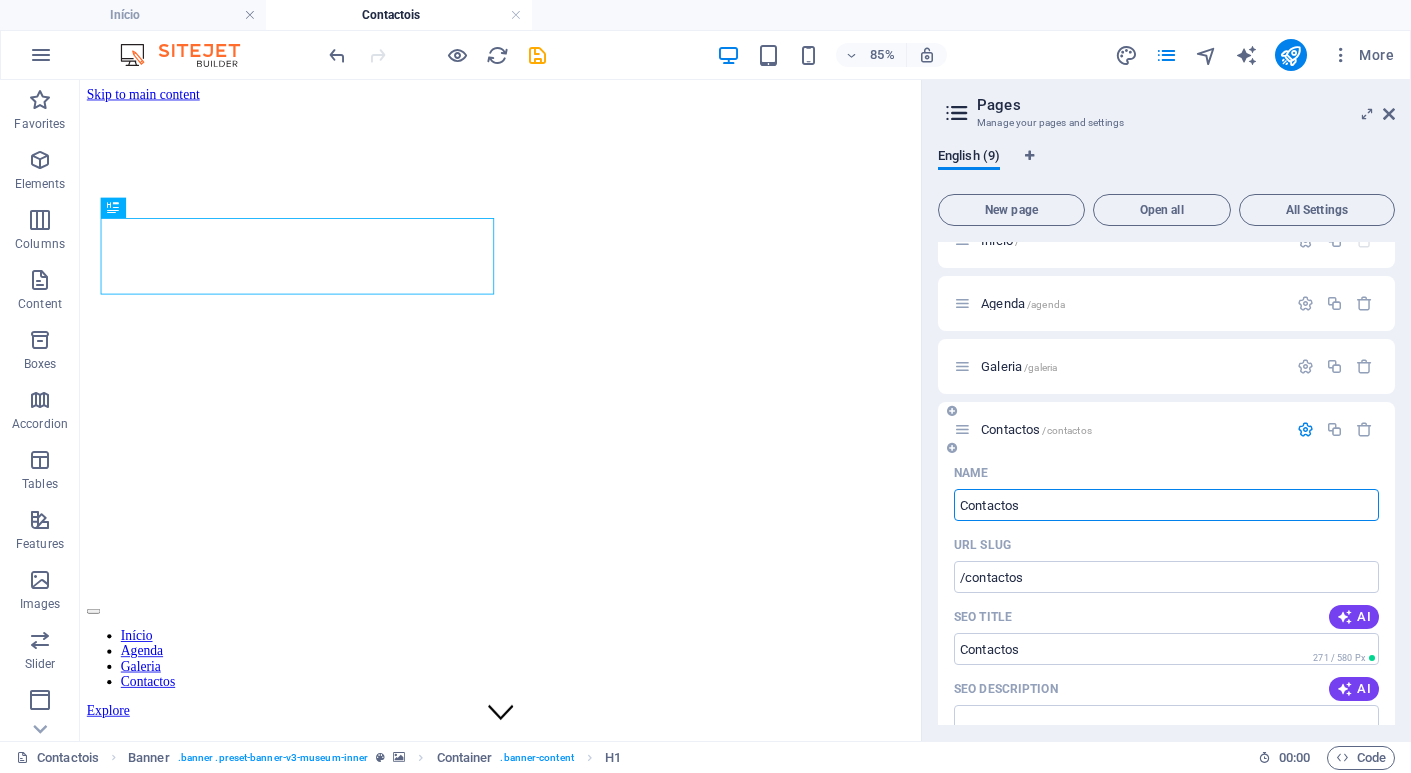 click on "Contactos /contactos" at bounding box center (1120, 429) 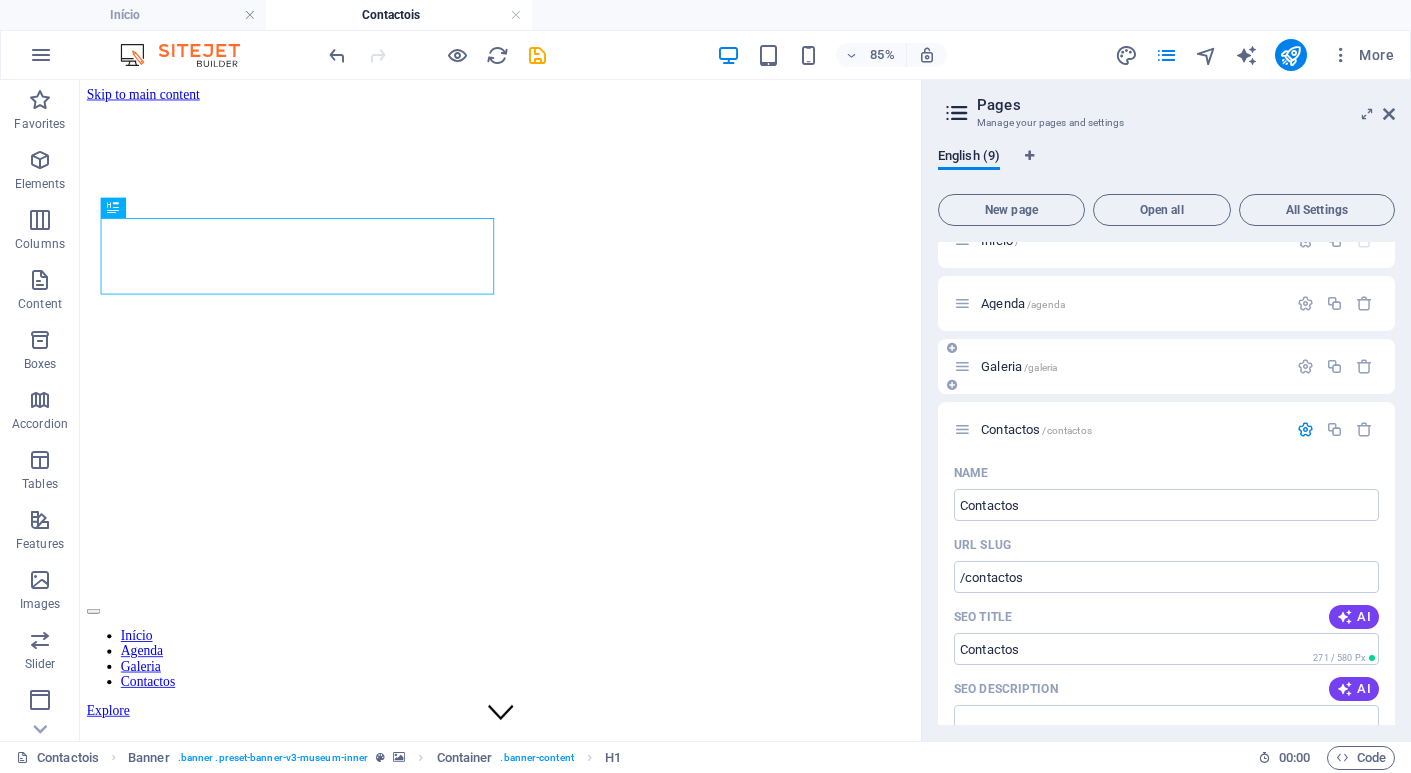 click on "Galeria /galeria" at bounding box center [1120, 366] 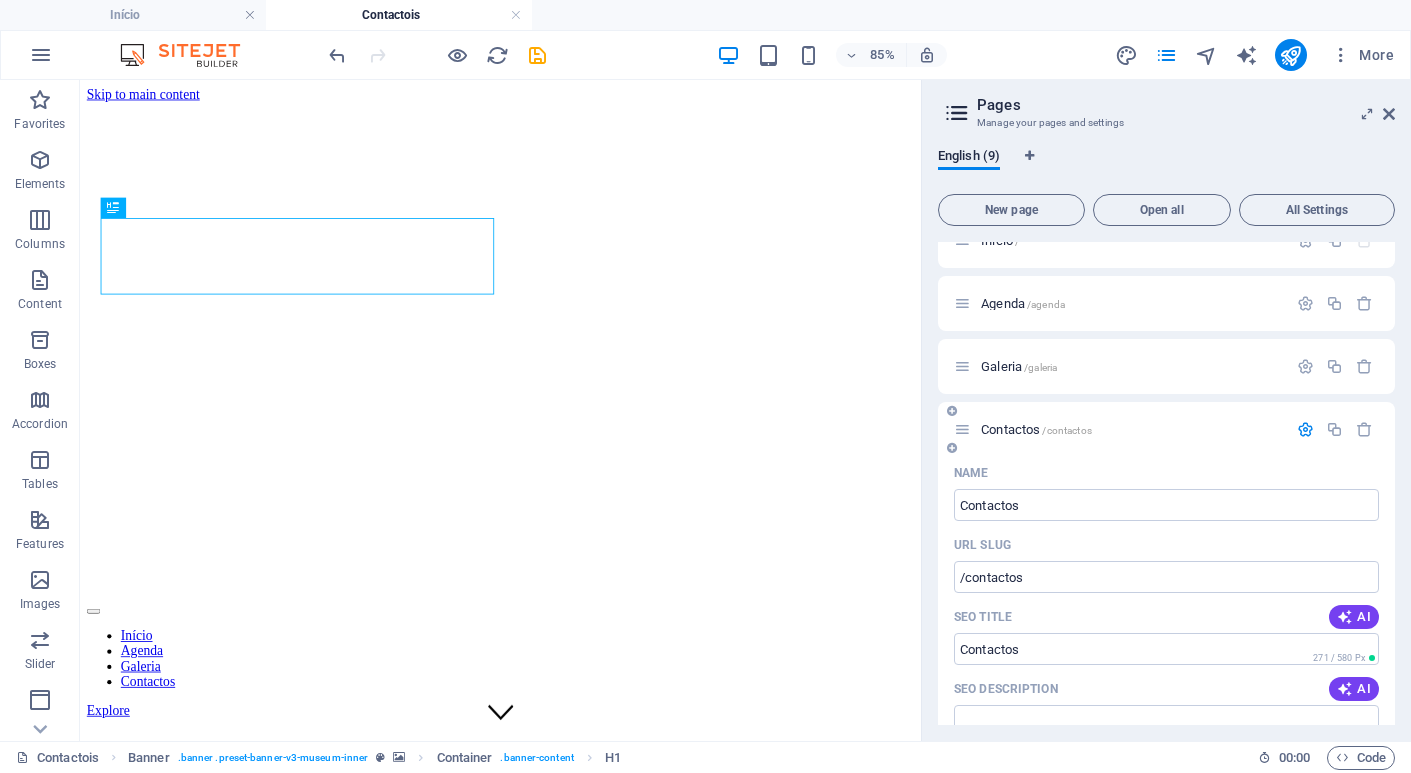 drag, startPoint x: 1100, startPoint y: 444, endPoint x: 1138, endPoint y: 440, distance: 38.209946 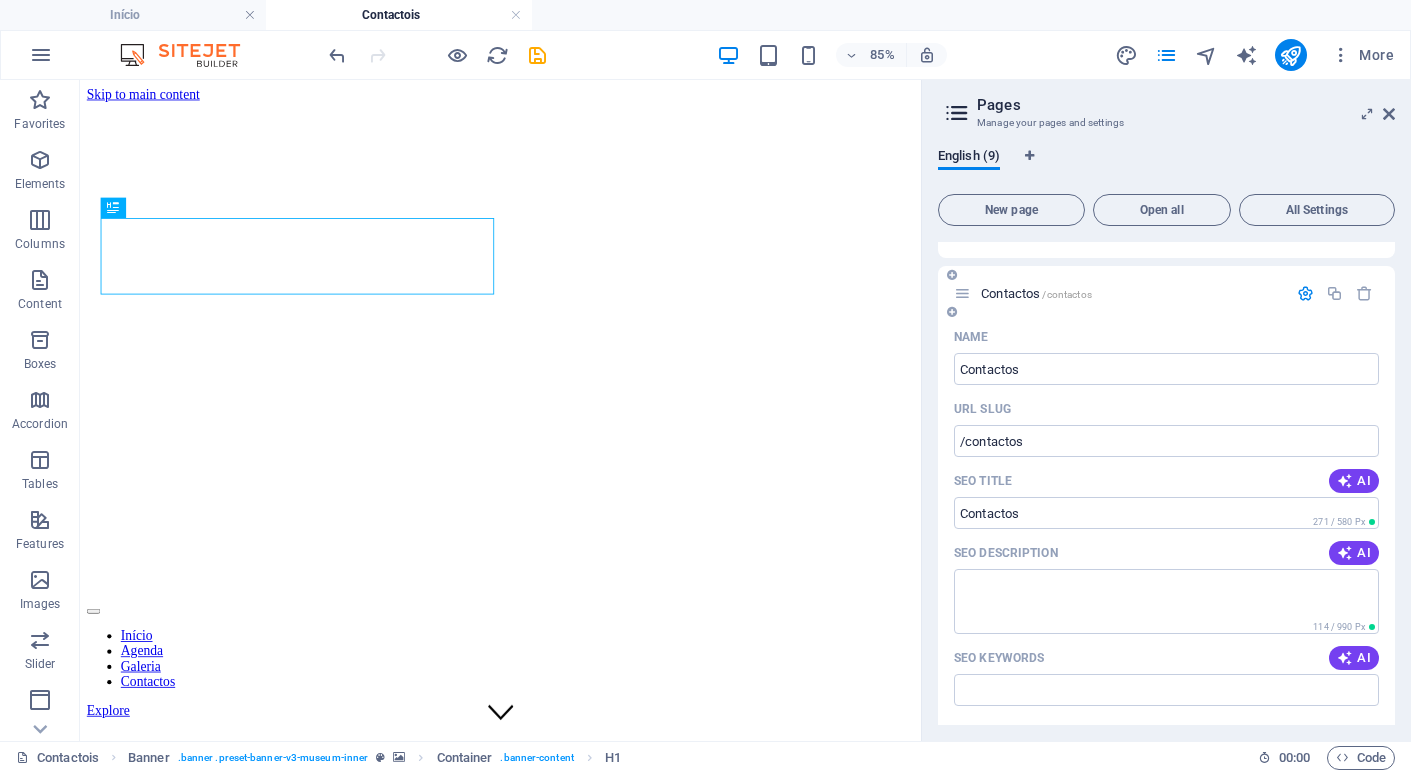 scroll, scrollTop: 329, scrollLeft: 0, axis: vertical 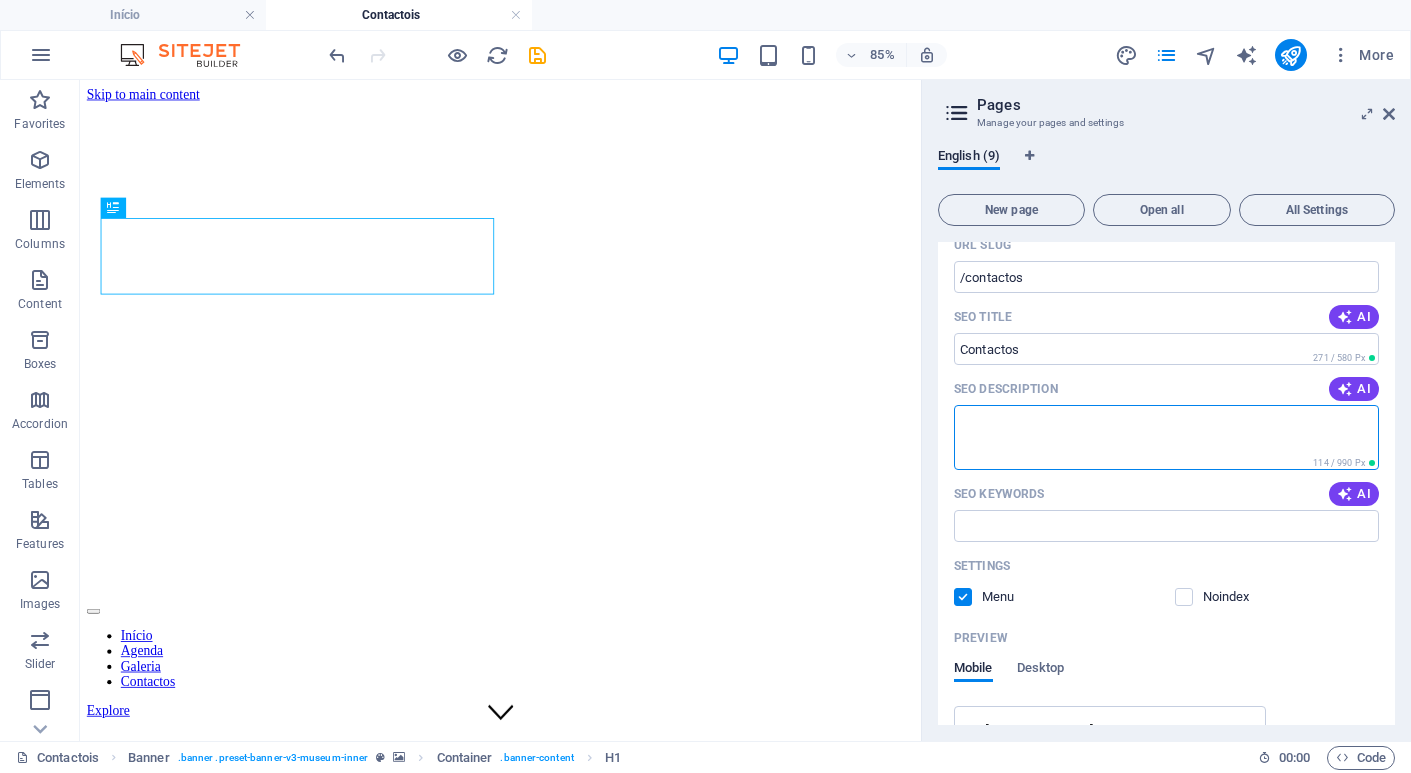 click on "SEO Description" at bounding box center [1166, 437] 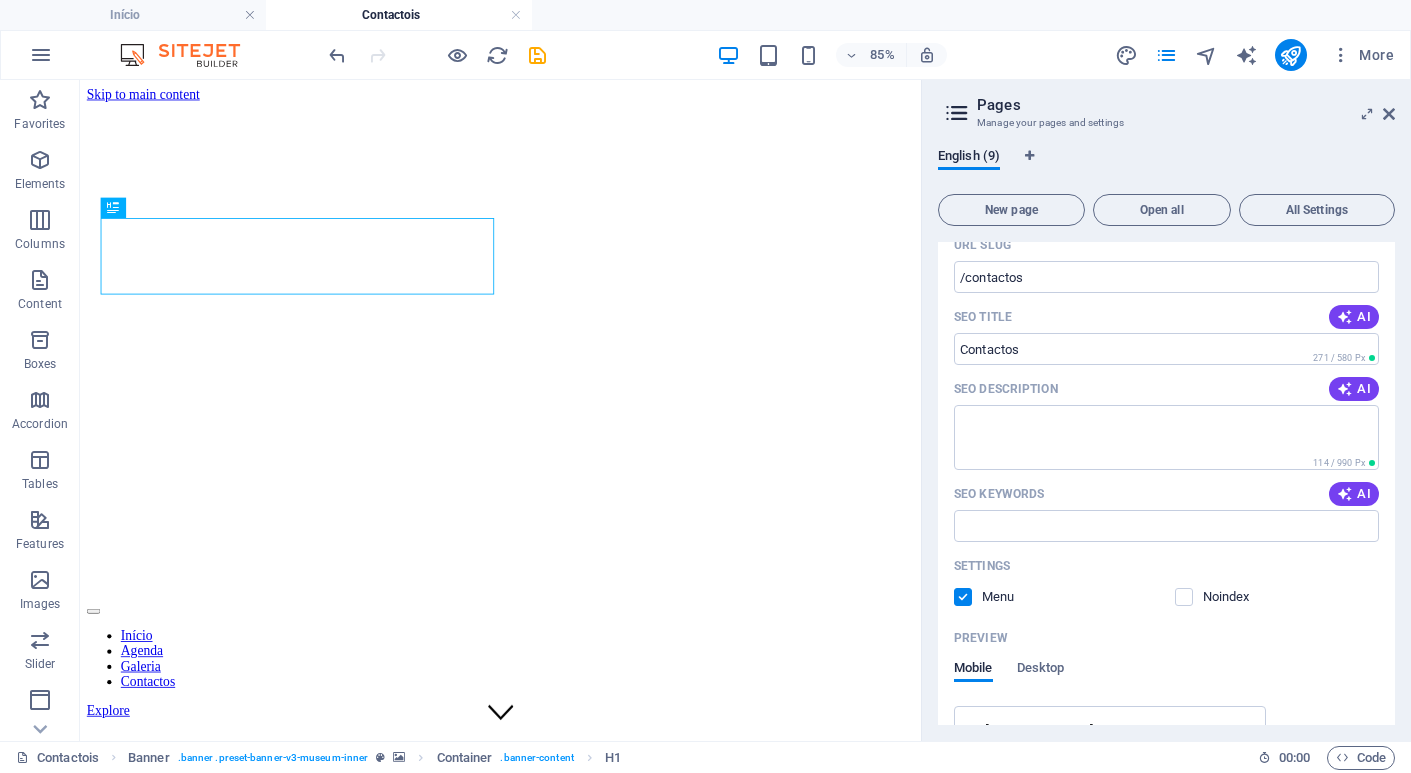 click on "SEO Description AI" at bounding box center (1166, 389) 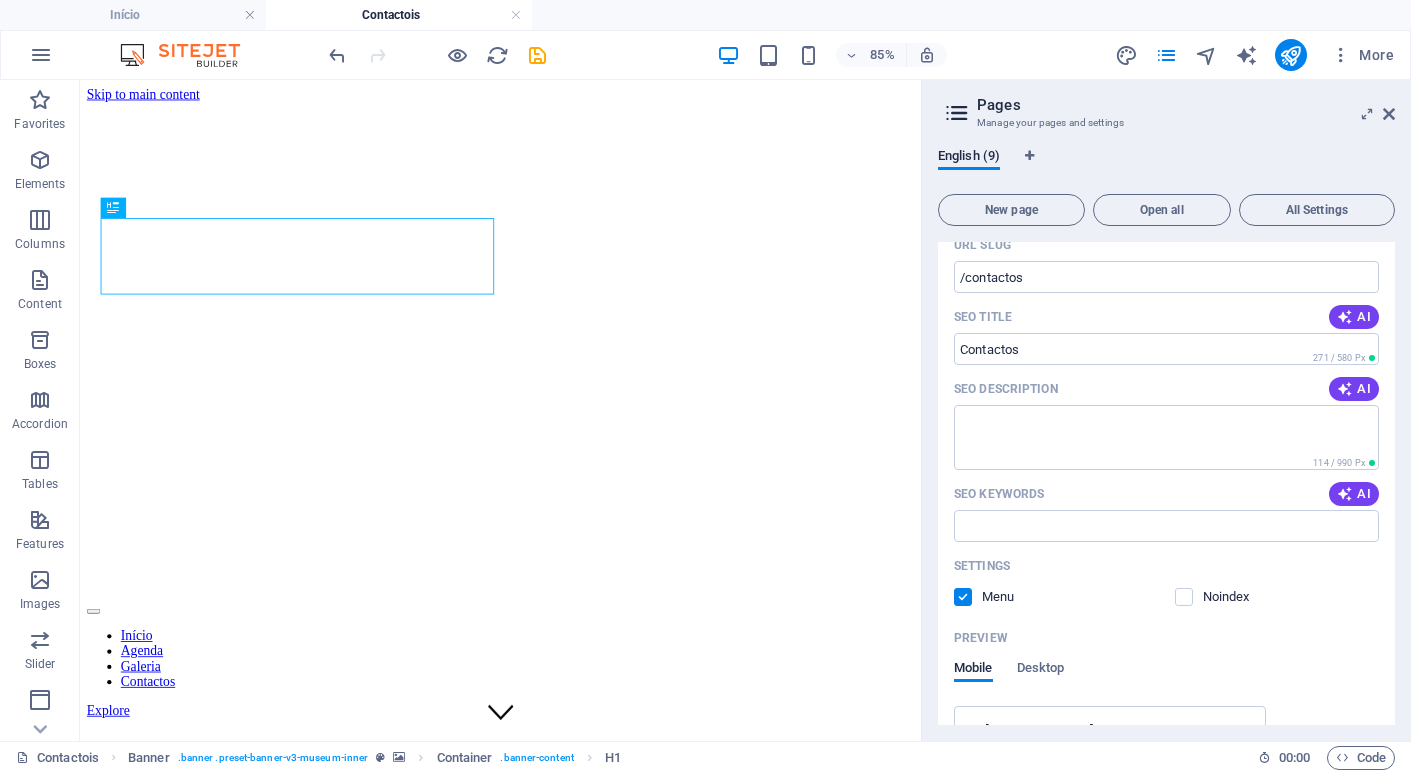 click on "Settings" at bounding box center (1166, 566) 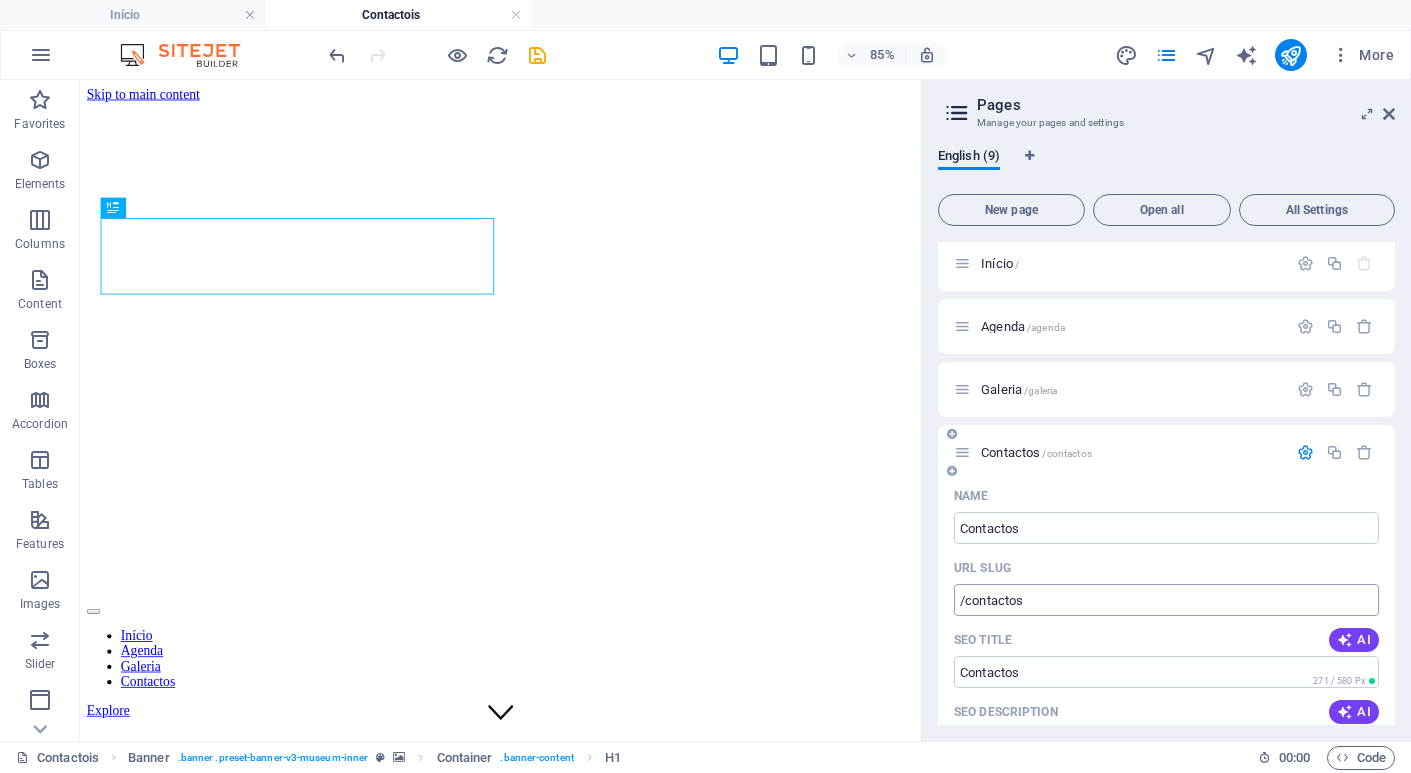scroll, scrollTop: 0, scrollLeft: 0, axis: both 